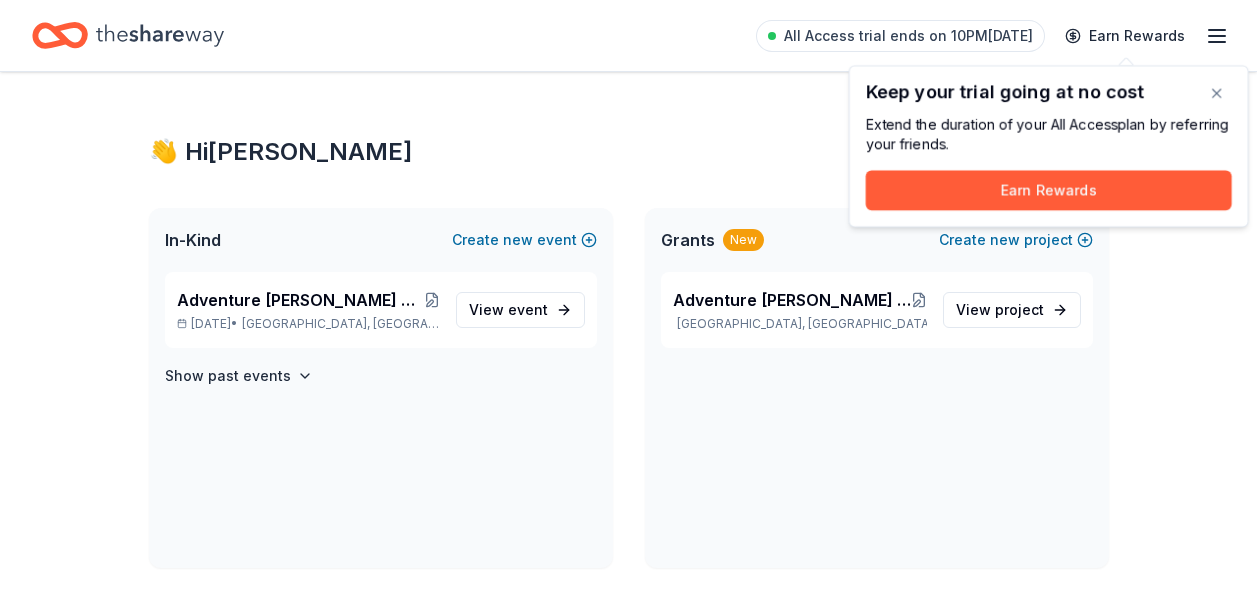 scroll, scrollTop: 0, scrollLeft: 0, axis: both 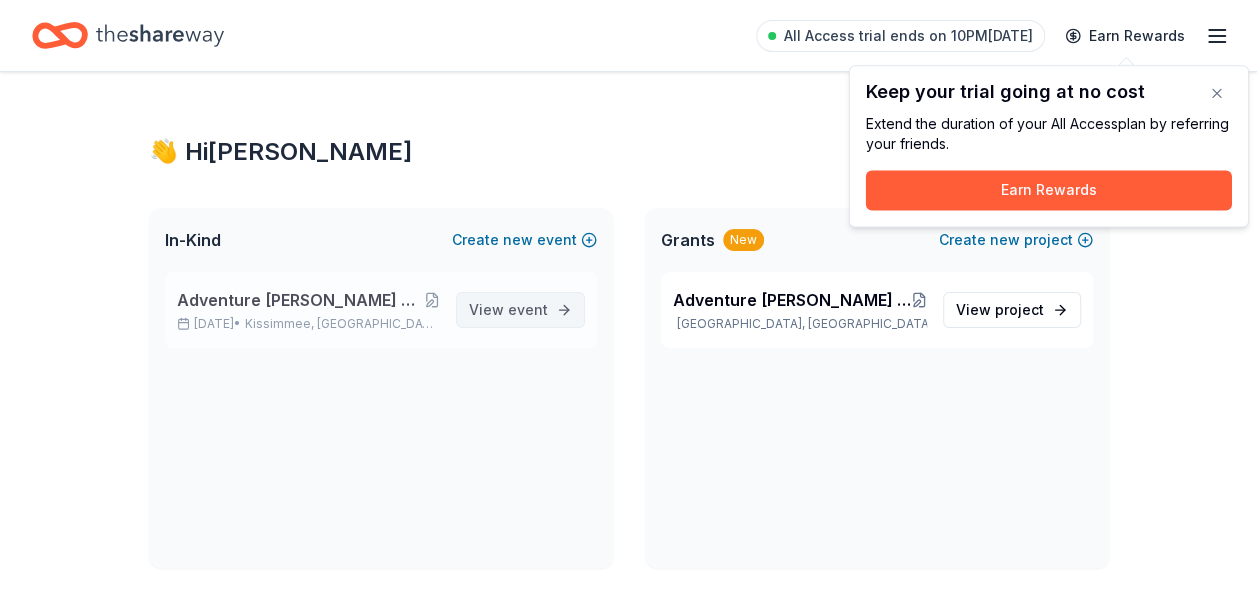 click on "event" at bounding box center (528, 309) 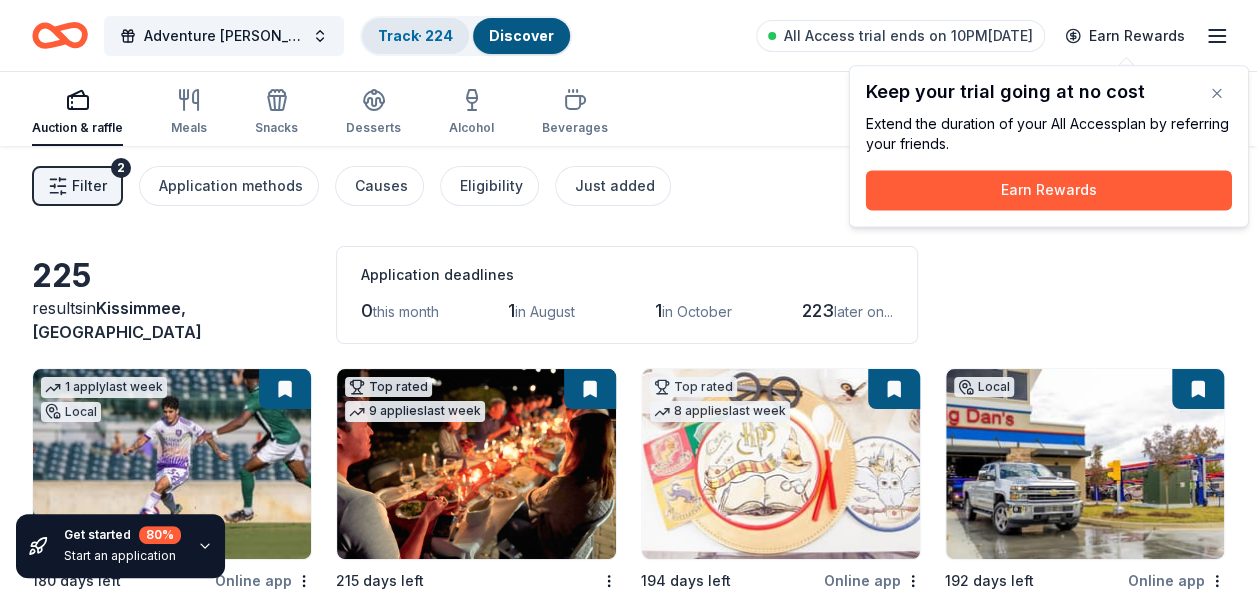 click on "Track  · 224" at bounding box center (415, 35) 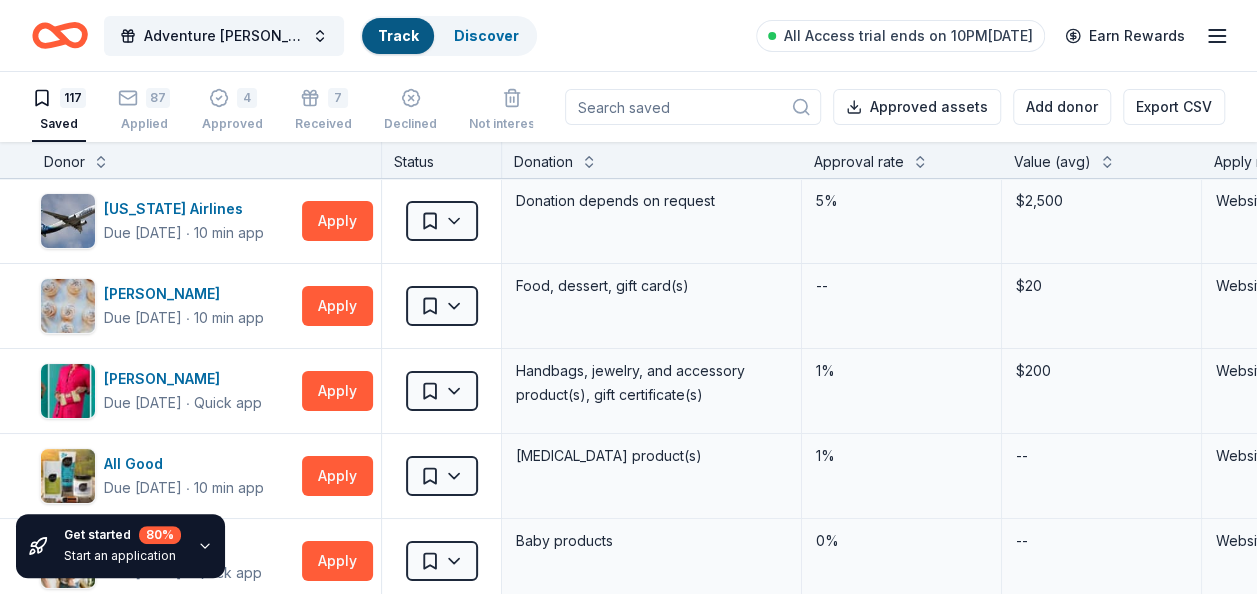 scroll, scrollTop: 0, scrollLeft: 0, axis: both 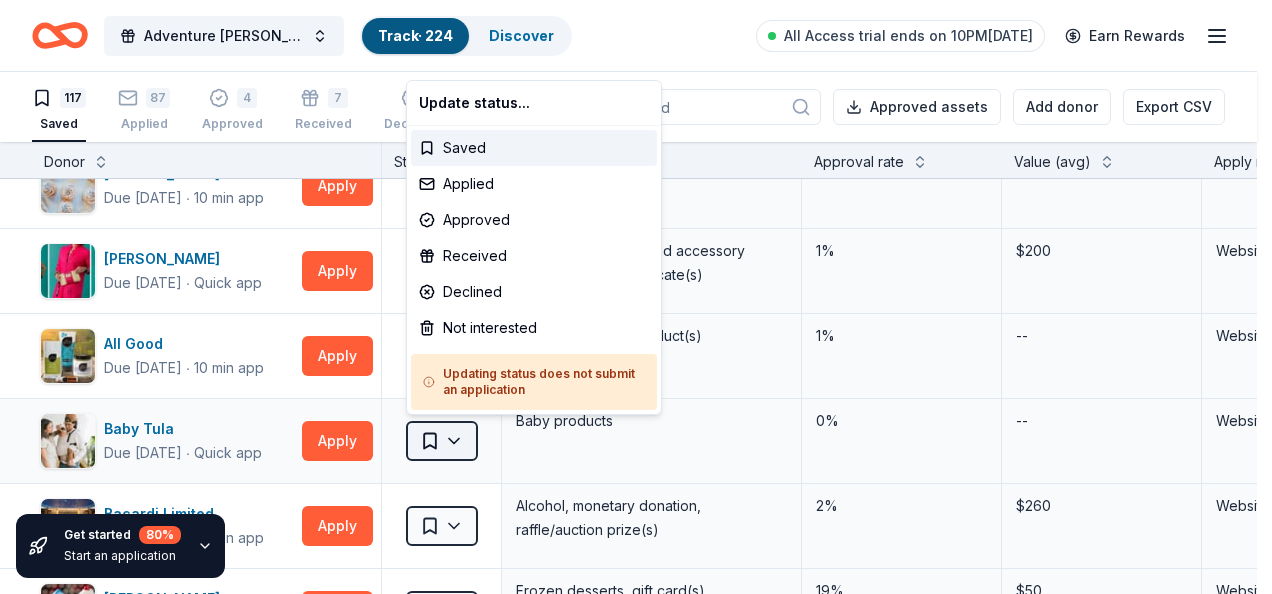 click on "Adventure [PERSON_NAME] Off Against [MEDICAL_DATA]-Fairways for Fighters Track  · 224 Discover All Access trial ends on 10PM[DATE] Earn Rewards 117 Saved 87 Applied 4 Approved 7 Received Declined Not interested  Approved assets Add donor Export CSV Get started 80 % Start an application Donor Status Donation Approval rate Value (avg) Apply method Assignee Notes [US_STATE] Airlines Due [DATE] ∙ 10 min app Apply Saved Donation depends on request 5% $2,500 Website Alessi Bakery Due [DATE] ∙ 10 min app Apply Saved Food, dessert, gift card(s) -- $20 Website [PERSON_NAME] Due [DATE] ∙ Quick app Apply Saved Handbags, jewelry, and accessory product(s), gift certificate(s) 1% $200 Website All Good Due [DATE] ∙ 10 min app Apply Saved [MEDICAL_DATA] product(s) 1% -- Website Baby Tula Due [DATE] ∙ Quick app Apply Saved Baby products 0% -- Website Bacardi Limited Due [DATE] ∙ 10 min app Apply Saved Alcohol, monetary donation, raffle/auction prize(s) 2% $260 Website [PERSON_NAME] ∙ Quick app" at bounding box center [636, 297] 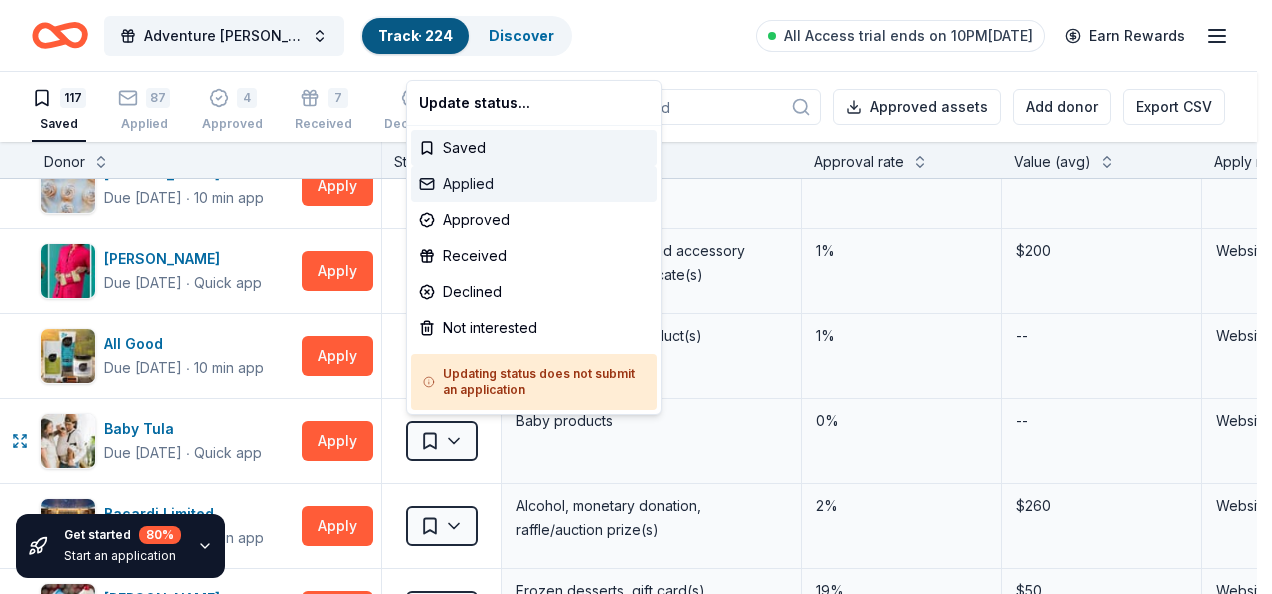 click on "Applied" at bounding box center [534, 184] 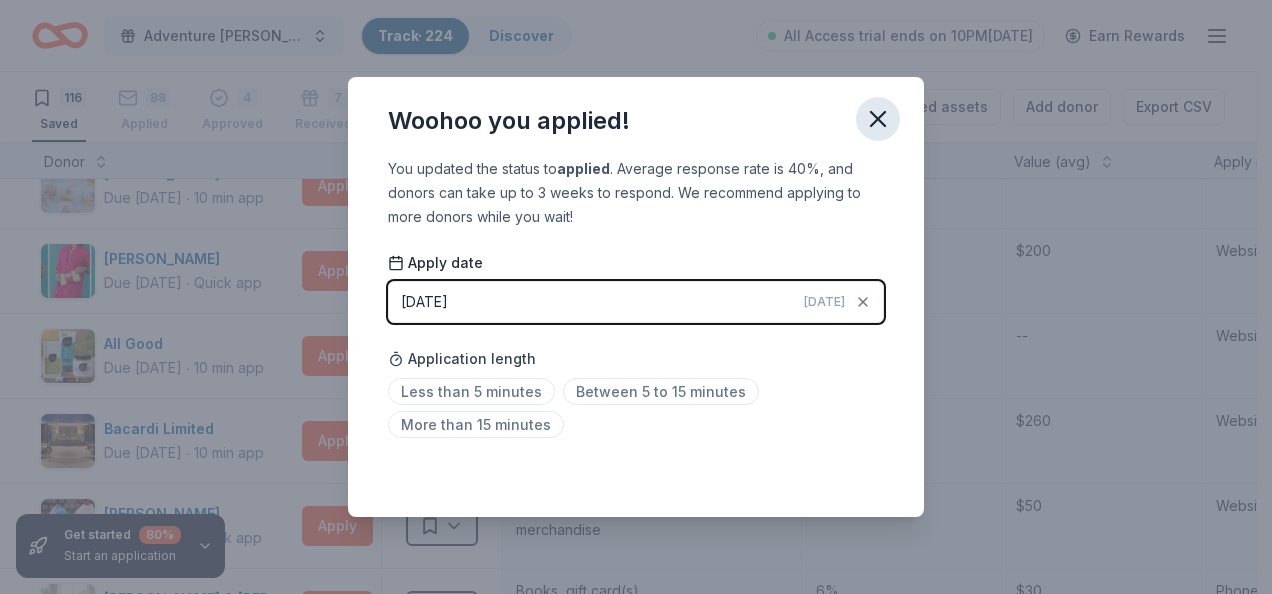 click 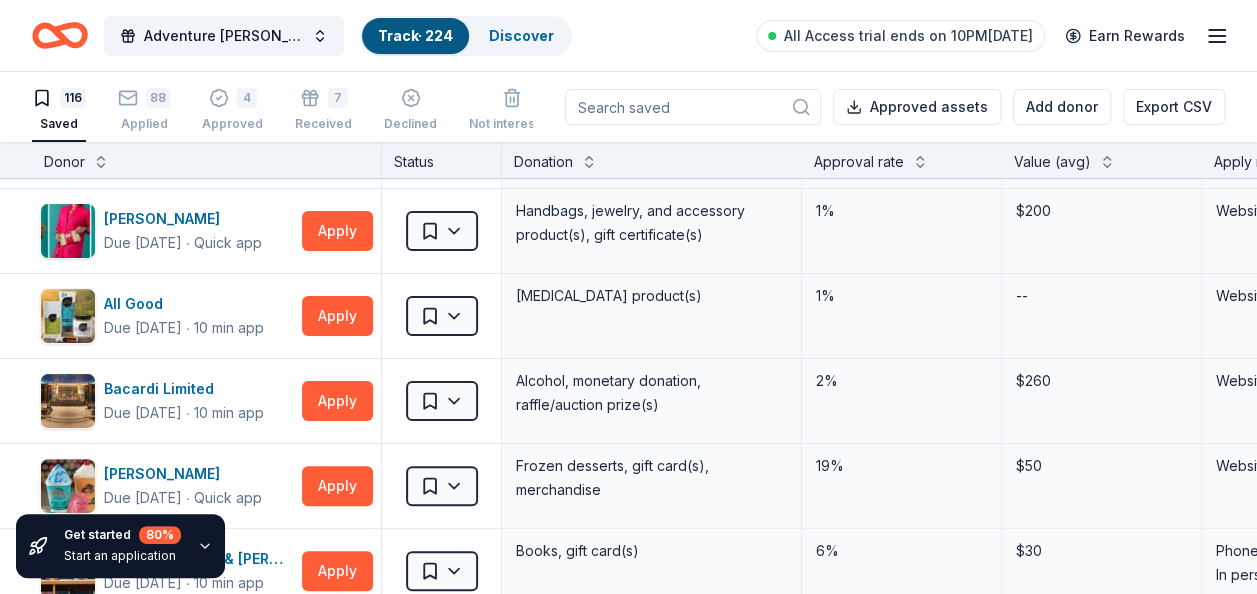 scroll, scrollTop: 200, scrollLeft: 0, axis: vertical 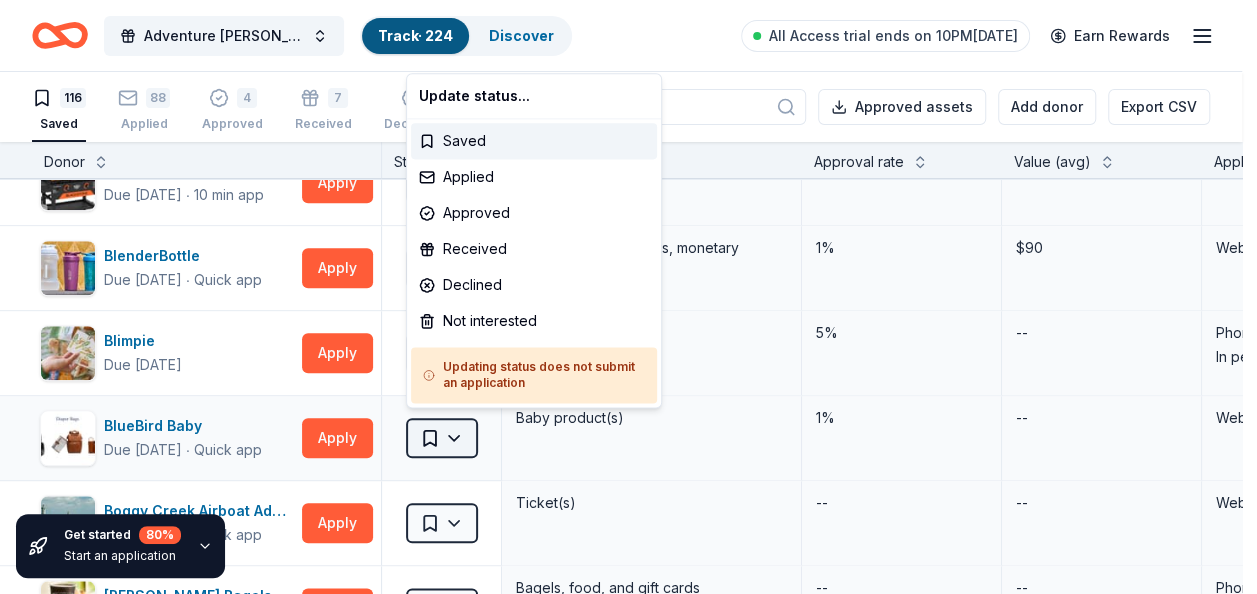 click on "Adventure [PERSON_NAME] Off Against [MEDICAL_DATA]-Fairways for Fighters Track  · 224 Discover All Access trial ends on 10PM[DATE] Earn Rewards 116 Saved 88 Applied 4 Approved 7 Received Declined Not interested  Approved assets Add donor Export CSV Get started 80 % Start an application Donor Status Donation Approval rate Value (avg) Apply method Assignee Notes [US_STATE] Airlines Due [DATE] ∙ 10 min app Apply Saved Donation depends on request 5% $2,500 Website Alessi Bakery Due [DATE] ∙ 10 min app Apply Saved Food, dessert, gift card(s) -- $20 Website [PERSON_NAME] Due [DATE] ∙ Quick app Apply Saved Handbags, jewelry, and accessory product(s), gift certificate(s) 1% $200 Website All Good Due [DATE] ∙ 10 min app Apply Saved [MEDICAL_DATA] product(s) 1% -- Website Bacardi Limited Due [DATE] ∙ 10 min app Apply Saved Alcohol, monetary donation, raffle/auction prize(s) 2% $260 Website Bahama Buck's Due [DATE] ∙ Quick app Apply Saved Frozen desserts, gift card(s), merchandise 19% $50" at bounding box center (628, 297) 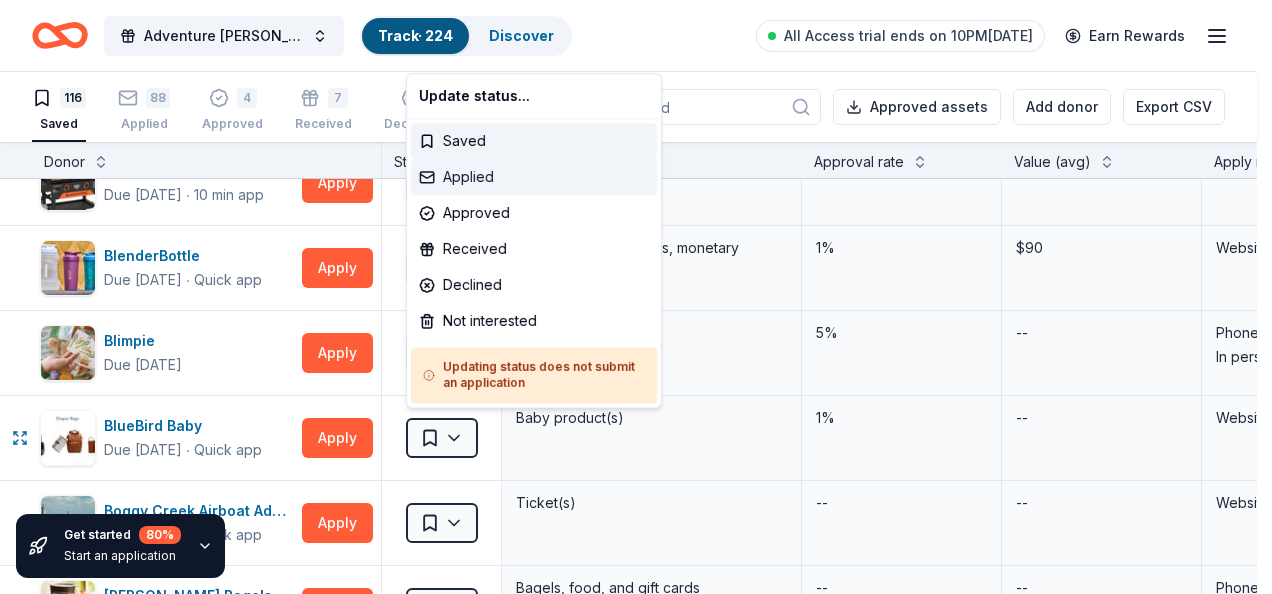 click on "Applied" at bounding box center (534, 177) 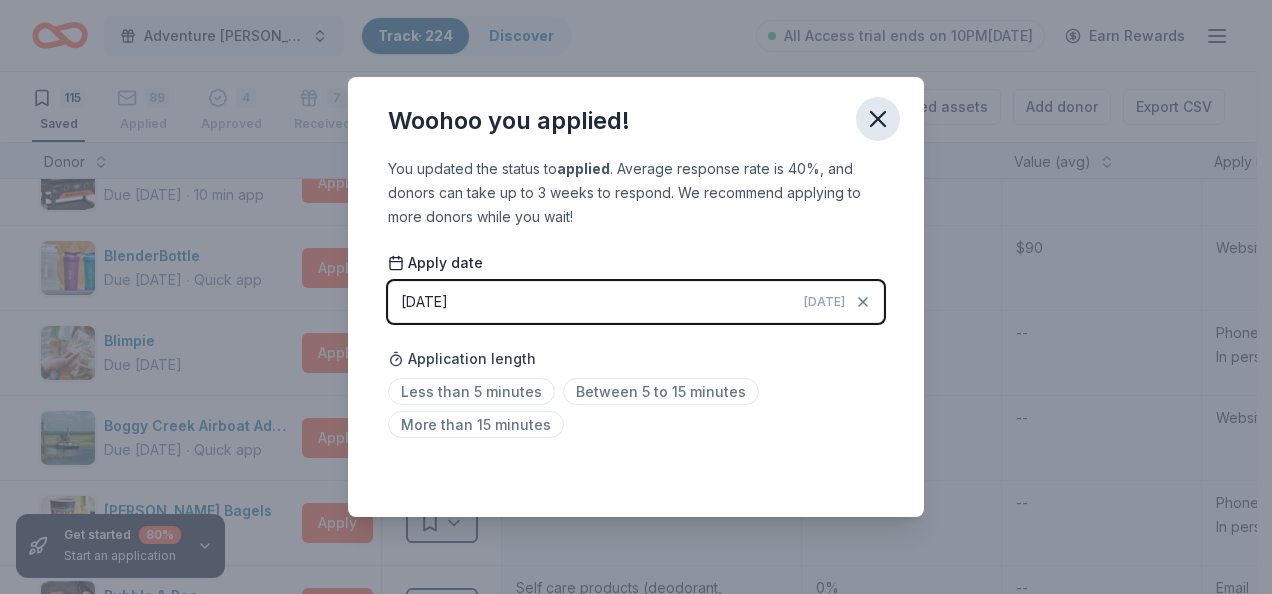 click 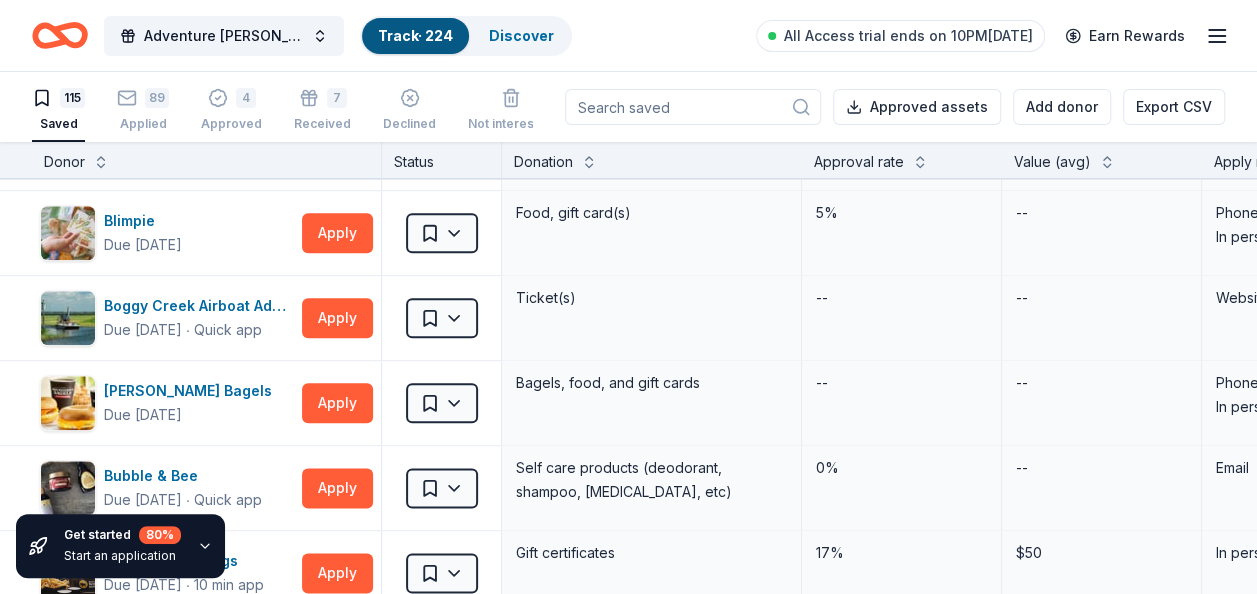 scroll, scrollTop: 1133, scrollLeft: 0, axis: vertical 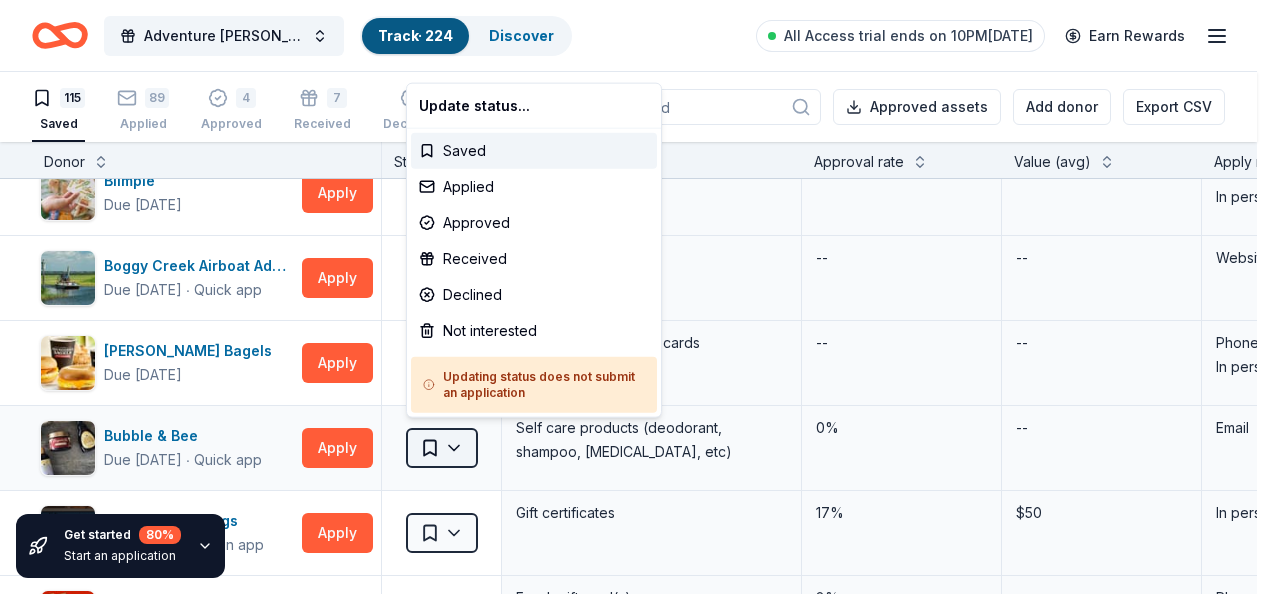 click on "Adventure [PERSON_NAME] Off Against [MEDICAL_DATA]-Fairways for Fighters Track  · 224 Discover All Access trial ends on 10PM[DATE] Earn Rewards 115 Saved 89 Applied 4 Approved 7 Received Declined Not interested  Approved assets Add donor Export CSV Get started 80 % Start an application Donor Status Donation Approval rate Value (avg) Apply method Assignee Notes [US_STATE] Airlines Due [DATE] ∙ 10 min app Apply Saved Donation depends on request 5% $2,500 Website Alessi Bakery Due [DATE] ∙ 10 min app Apply Saved Food, dessert, gift card(s) -- $20 Website [PERSON_NAME] Due [DATE] ∙ Quick app Apply Saved Handbags, jewelry, and accessory product(s), gift certificate(s) 1% $200 Website All Good Due [DATE] ∙ 10 min app Apply Saved [MEDICAL_DATA] product(s) 1% -- Website Bacardi Limited Due [DATE] ∙ 10 min app Apply Saved Alcohol, monetary donation, raffle/auction prize(s) 2% $260 Website Bahama Buck's Due [DATE] ∙ Quick app Apply Saved Frozen desserts, gift card(s), merchandise 19% $50" at bounding box center [636, 297] 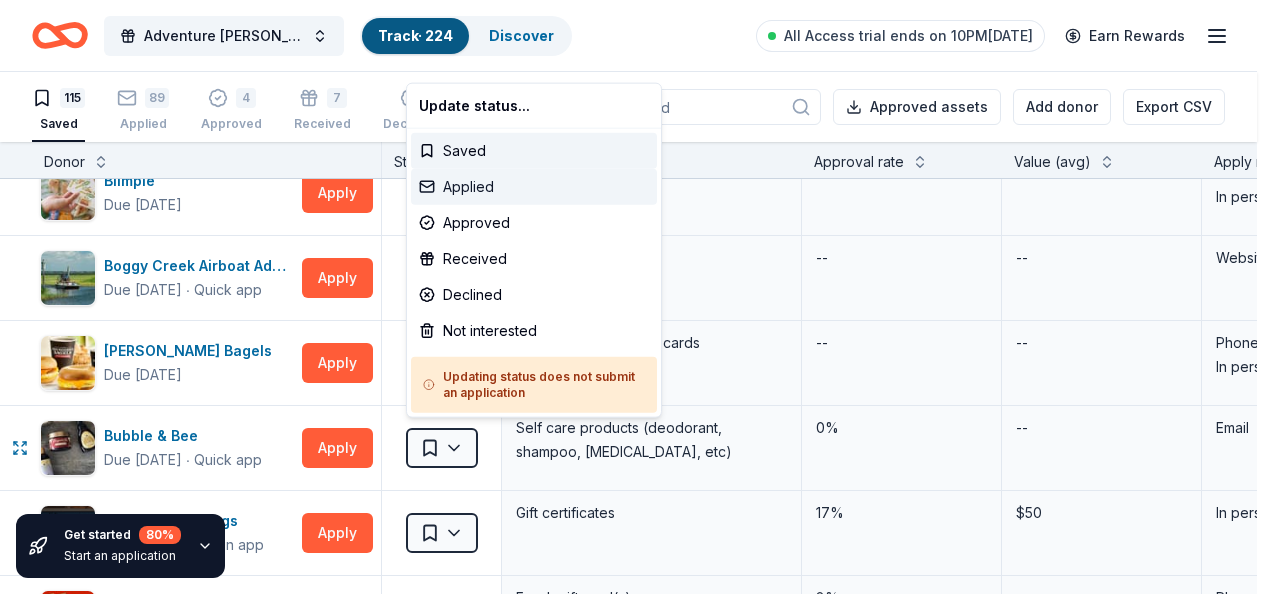 click on "Applied" at bounding box center (534, 187) 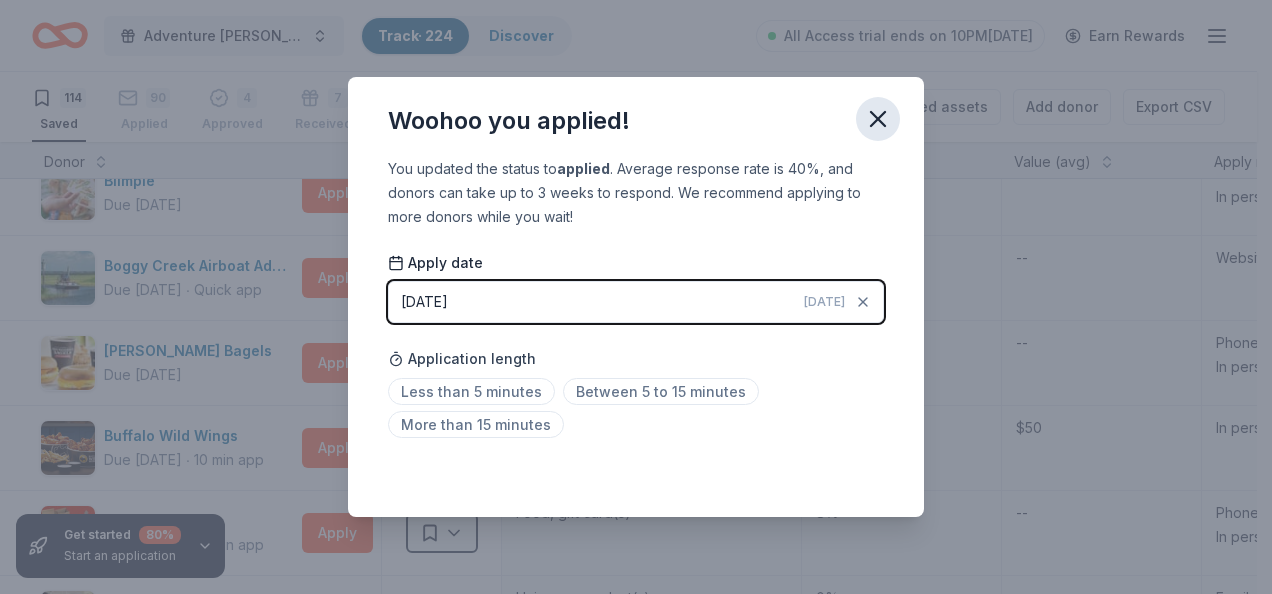 click 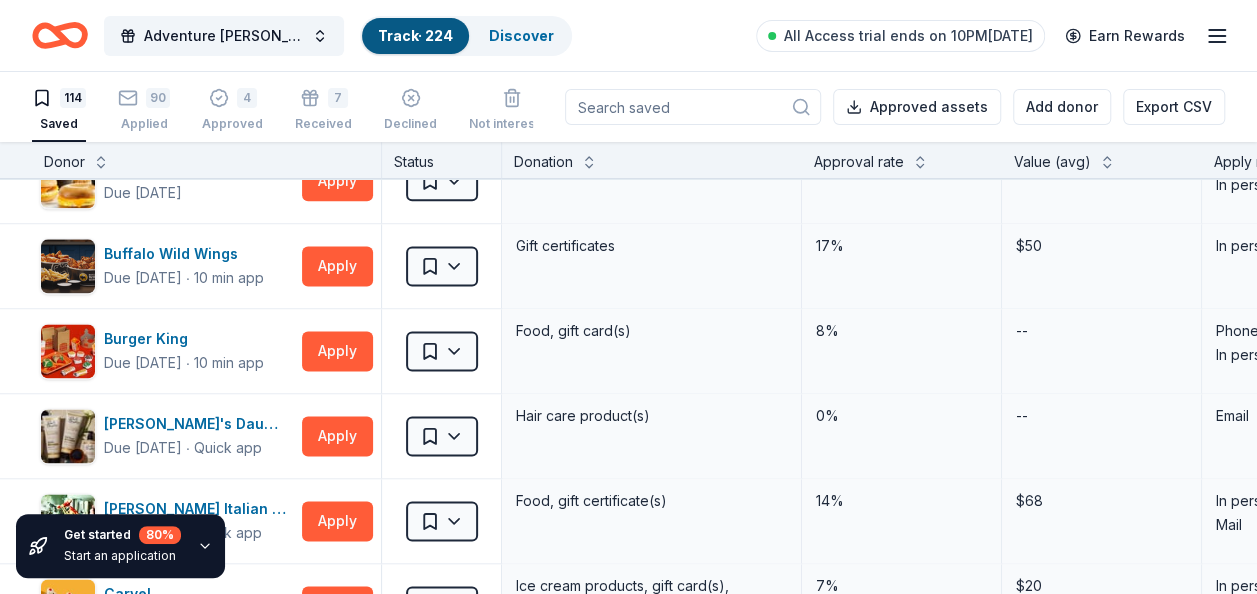 scroll, scrollTop: 1333, scrollLeft: 0, axis: vertical 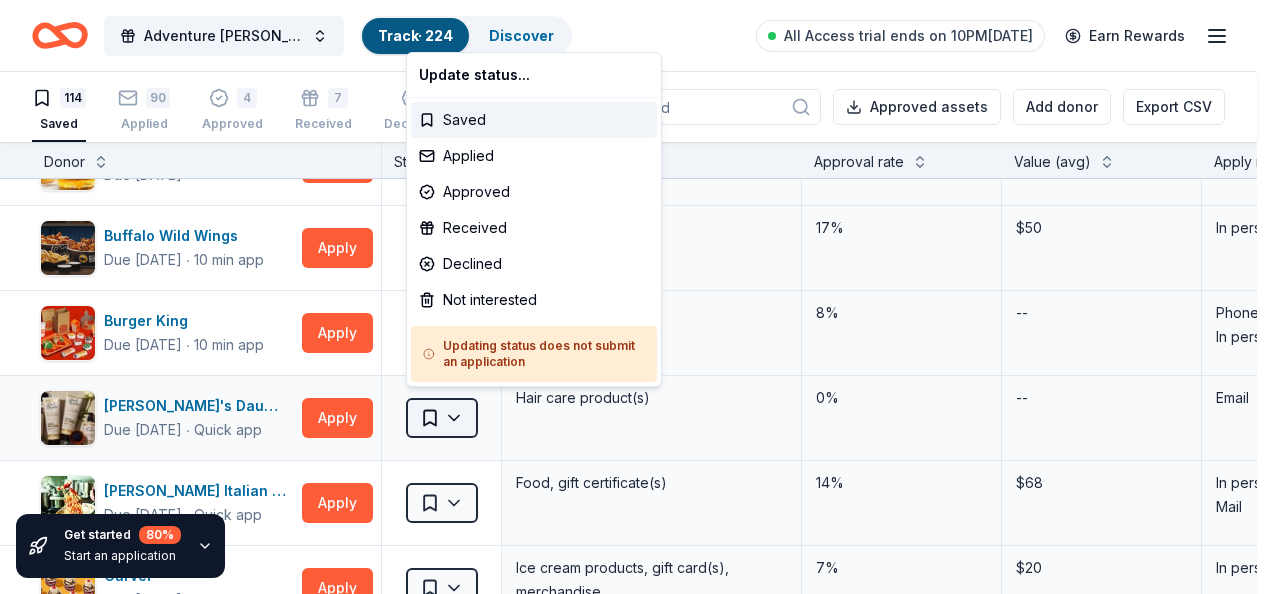 click on "Adventure [PERSON_NAME] Off Against [MEDICAL_DATA]-Fairways for Fighters Track  · 224 Discover All Access trial ends on 10PM[DATE] Earn Rewards 114 Saved 90 Applied 4 Approved 7 Received Declined Not interested  Approved assets Add donor Export CSV Get started 80 % Start an application Donor Status Donation Approval rate Value (avg) Apply method Assignee Notes [US_STATE] Airlines Due [DATE] ∙ 10 min app Apply Saved Donation depends on request 5% $2,500 Website Alessi Bakery Due [DATE] ∙ 10 min app Apply Saved Food, dessert, gift card(s) -- $20 Website [PERSON_NAME] Due [DATE] ∙ Quick app Apply Saved Handbags, jewelry, and accessory product(s), gift certificate(s) 1% $200 Website All Good Due [DATE] ∙ 10 min app Apply Saved [MEDICAL_DATA] product(s) 1% -- Website Bacardi Limited Due [DATE] ∙ 10 min app Apply Saved Alcohol, monetary donation, raffle/auction prize(s) 2% $260 Website Bahama Buck's Due [DATE] ∙ Quick app Apply Saved Frozen desserts, gift card(s), merchandise 19% $50" at bounding box center [636, 297] 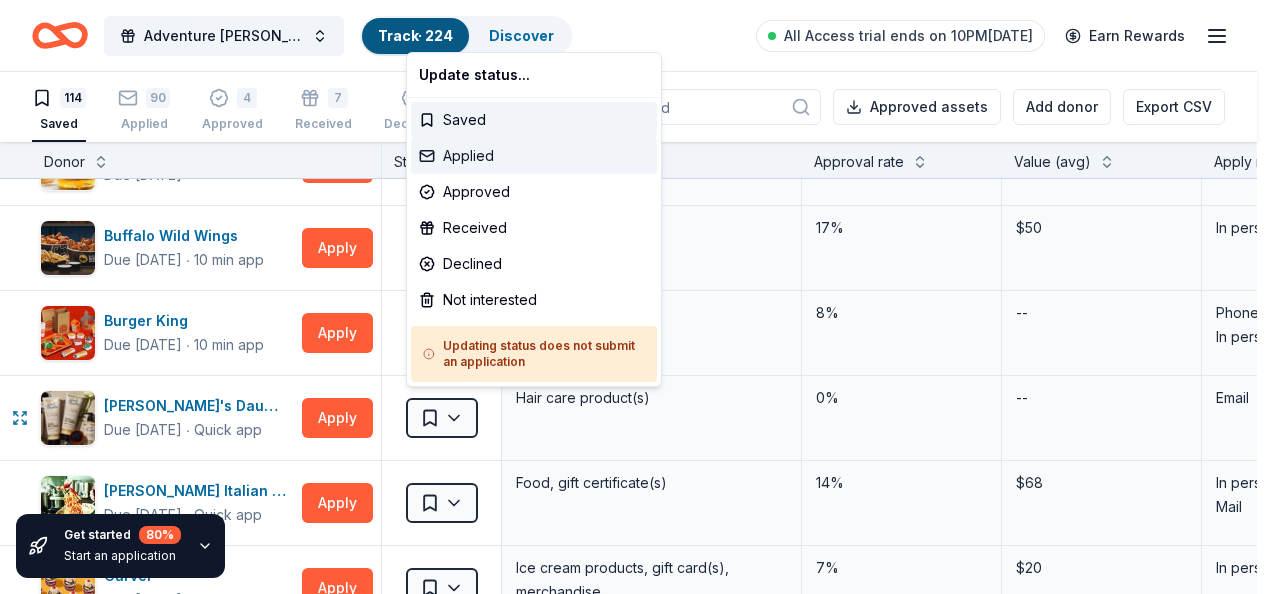 click on "Applied" at bounding box center [534, 156] 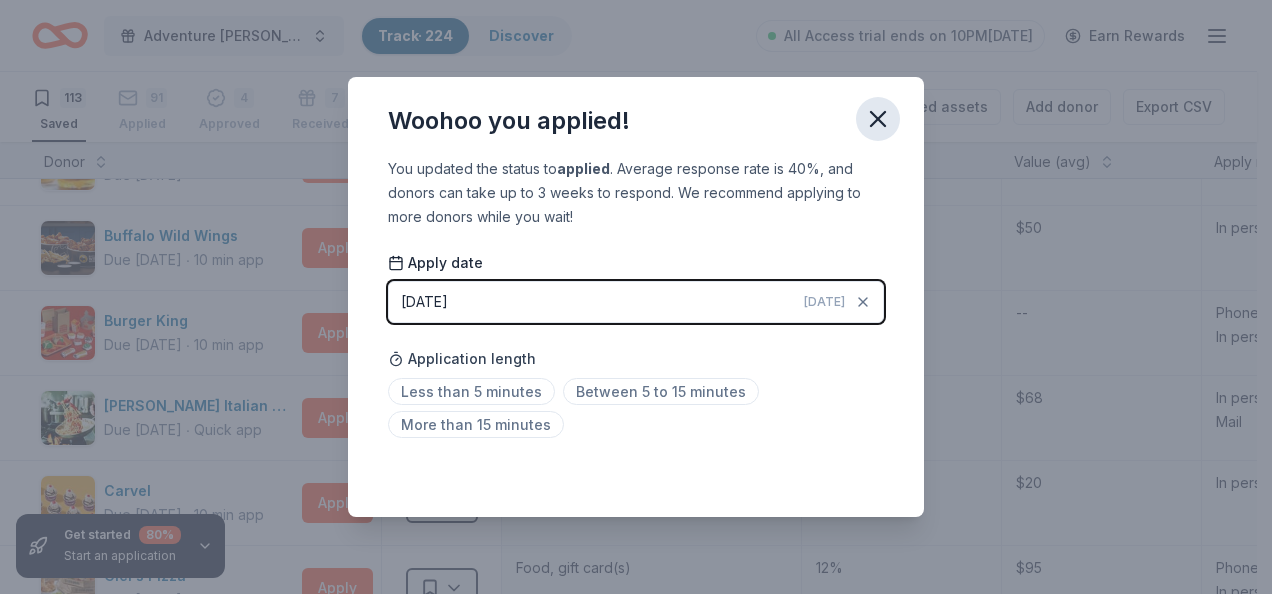 click 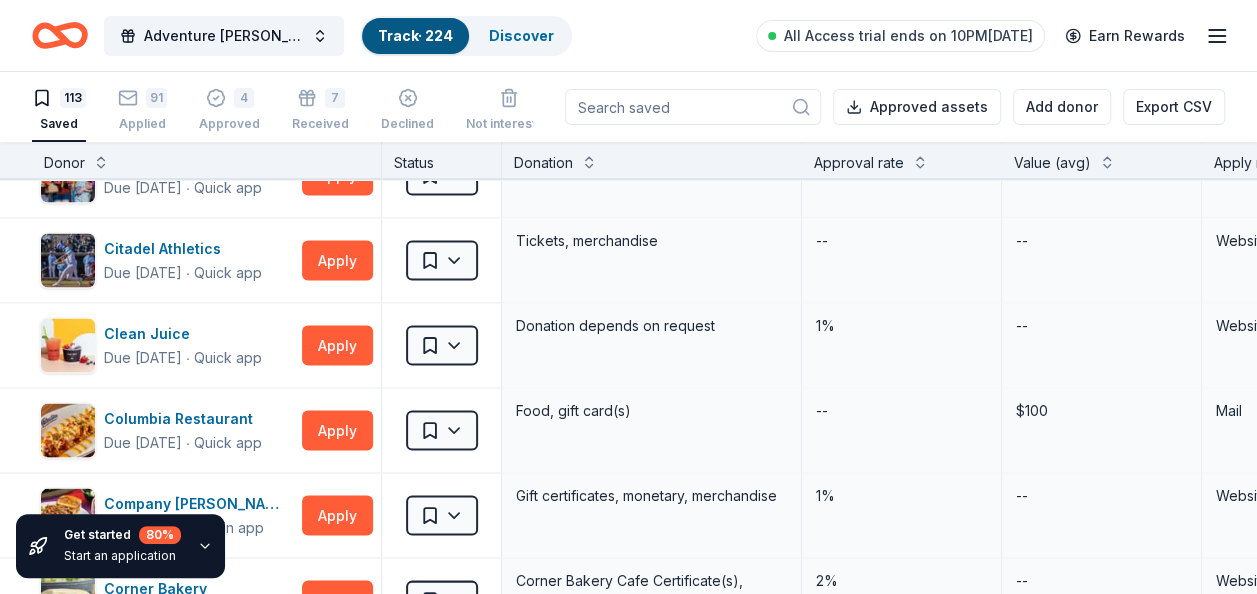 scroll, scrollTop: 1920, scrollLeft: 0, axis: vertical 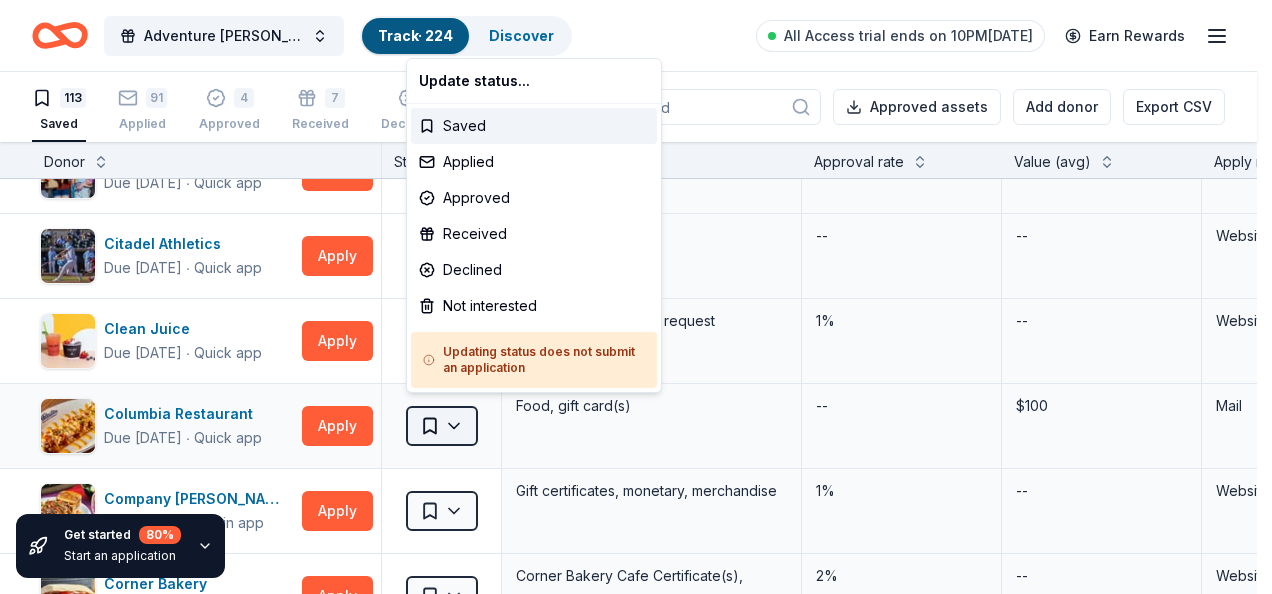 click on "Adventure [PERSON_NAME] Off Against [MEDICAL_DATA]-Fairways for Fighters Track  · 224 Discover All Access trial ends on 10PM[DATE] Earn Rewards 113 Saved 91 Applied 4 Approved 7 Received Declined Not interested  Approved assets Add donor Export CSV Get started 80 % Start an application Donor Status Donation Approval rate Value (avg) Apply method Assignee Notes [US_STATE] Airlines Due [DATE] ∙ 10 min app Apply Saved Donation depends on request 5% $2,500 Website Alessi Bakery Due [DATE] ∙ 10 min app Apply Saved Food, dessert, gift card(s) -- $20 Website [PERSON_NAME] Due [DATE] ∙ Quick app Apply Saved Handbags, jewelry, and accessory product(s), gift certificate(s) 1% $200 Website All Good Due [DATE] ∙ 10 min app Apply Saved [MEDICAL_DATA] product(s) 1% -- Website Bacardi Limited Due [DATE] ∙ 10 min app Apply Saved Alcohol, monetary donation, raffle/auction prize(s) 2% $260 Website Bahama Buck's Due [DATE] ∙ Quick app Apply Saved Frozen desserts, gift card(s), merchandise 19% $50" at bounding box center (636, 297) 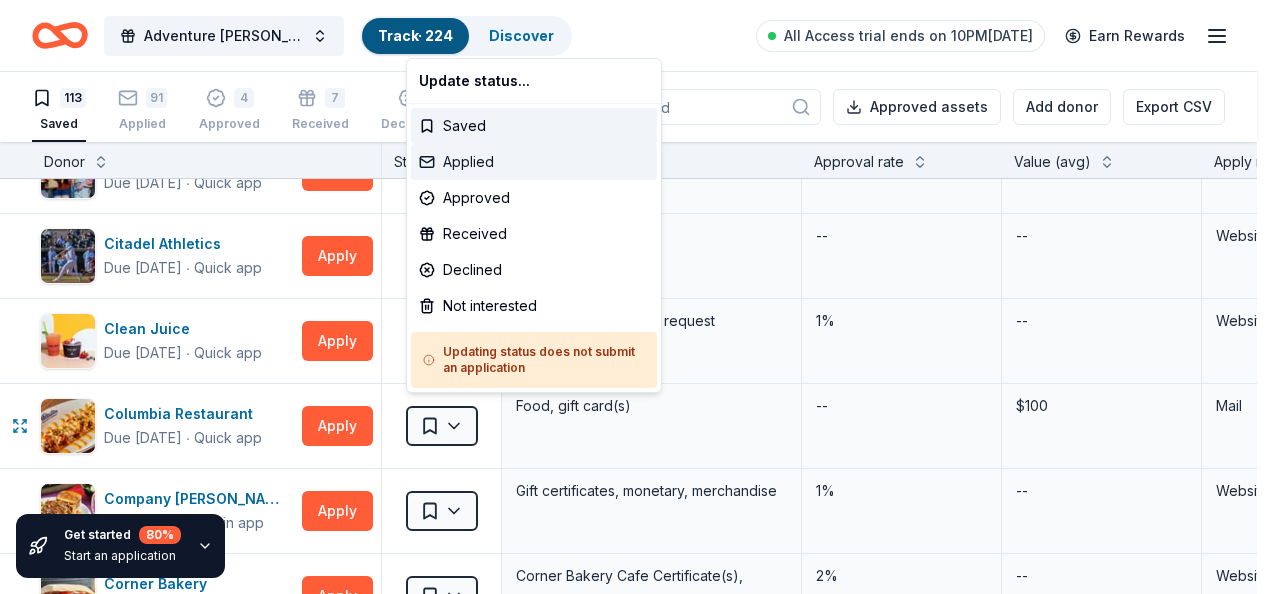 click on "Applied" at bounding box center [534, 162] 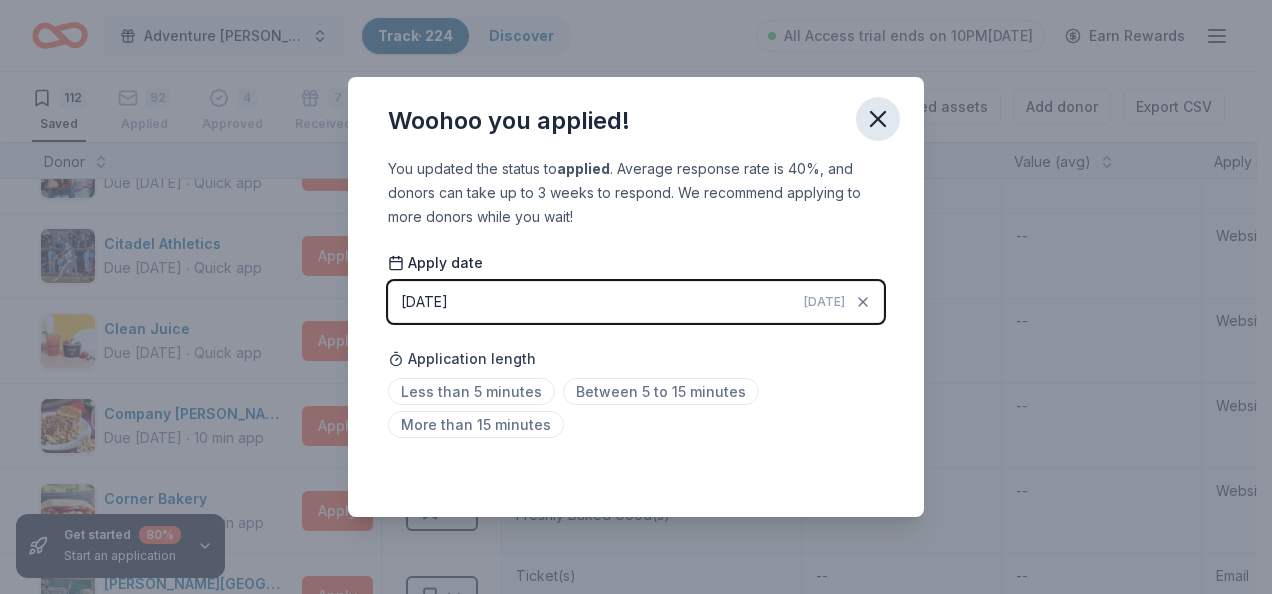 click 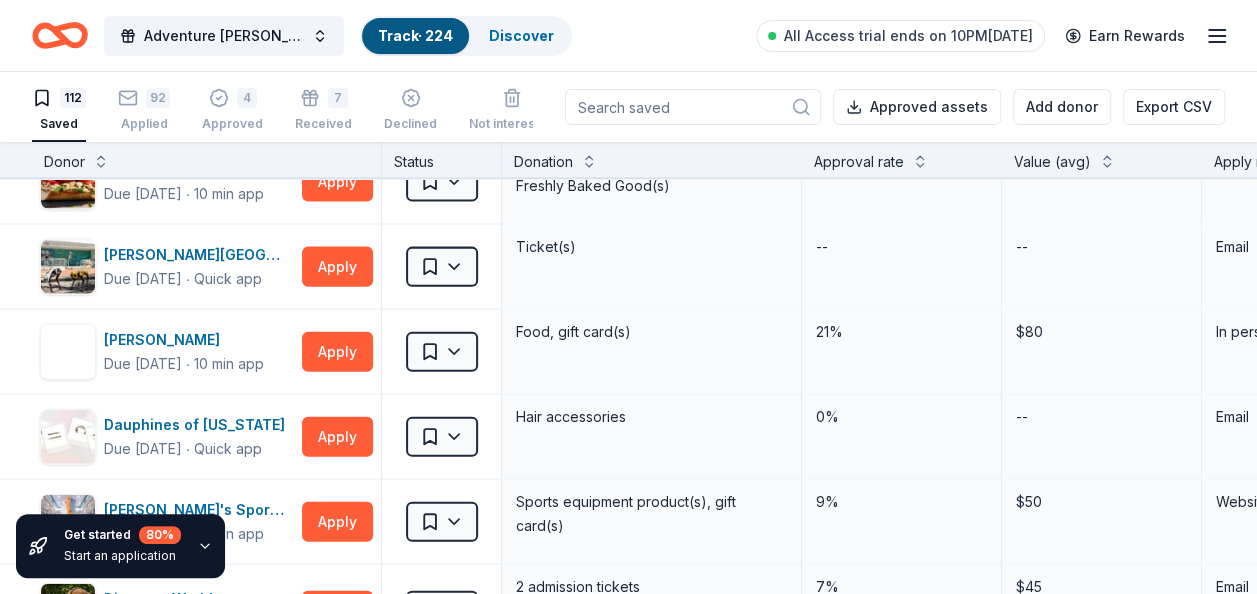 scroll, scrollTop: 2253, scrollLeft: 0, axis: vertical 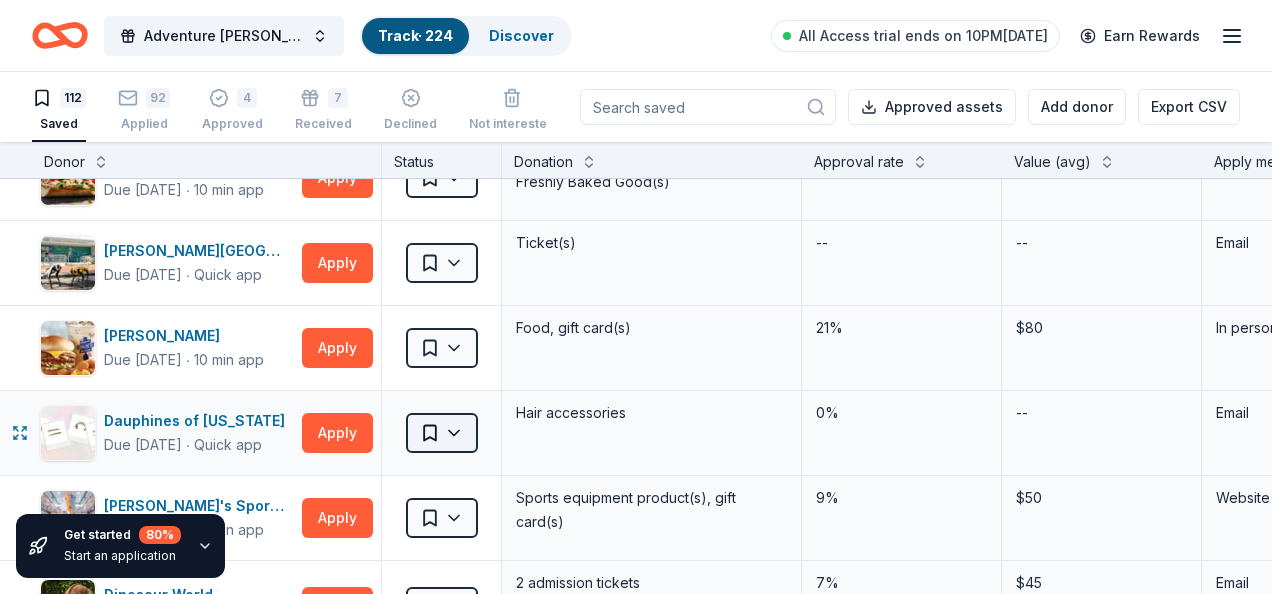 click on "Adventure [PERSON_NAME] Off Against [MEDICAL_DATA]-Fairways for Fighters Track  · 224 Discover All Access trial ends on 10PM[DATE] Earn Rewards 112 Saved 92 Applied 4 Approved 7 Received Declined Not interested  Approved assets Add donor Export CSV Get started 80 % Start an application Donor Status Donation Approval rate Value (avg) Apply method Assignee Notes [US_STATE] Airlines Due [DATE] ∙ 10 min app Apply Saved Donation depends on request 5% $2,500 Website Alessi Bakery Due [DATE] ∙ 10 min app Apply Saved Food, dessert, gift card(s) -- $20 Website [PERSON_NAME] Due [DATE] ∙ Quick app Apply Saved Handbags, jewelry, and accessory product(s), gift certificate(s) 1% $200 Website All Good Due [DATE] ∙ 10 min app Apply Saved [MEDICAL_DATA] product(s) 1% -- Website Bacardi Limited Due [DATE] ∙ 10 min app Apply Saved Alcohol, monetary donation, raffle/auction prize(s) 2% $260 Website Bahama Buck's Due [DATE] ∙ Quick app Apply Saved Frozen desserts, gift card(s), merchandise 19% $50" at bounding box center [636, 297] 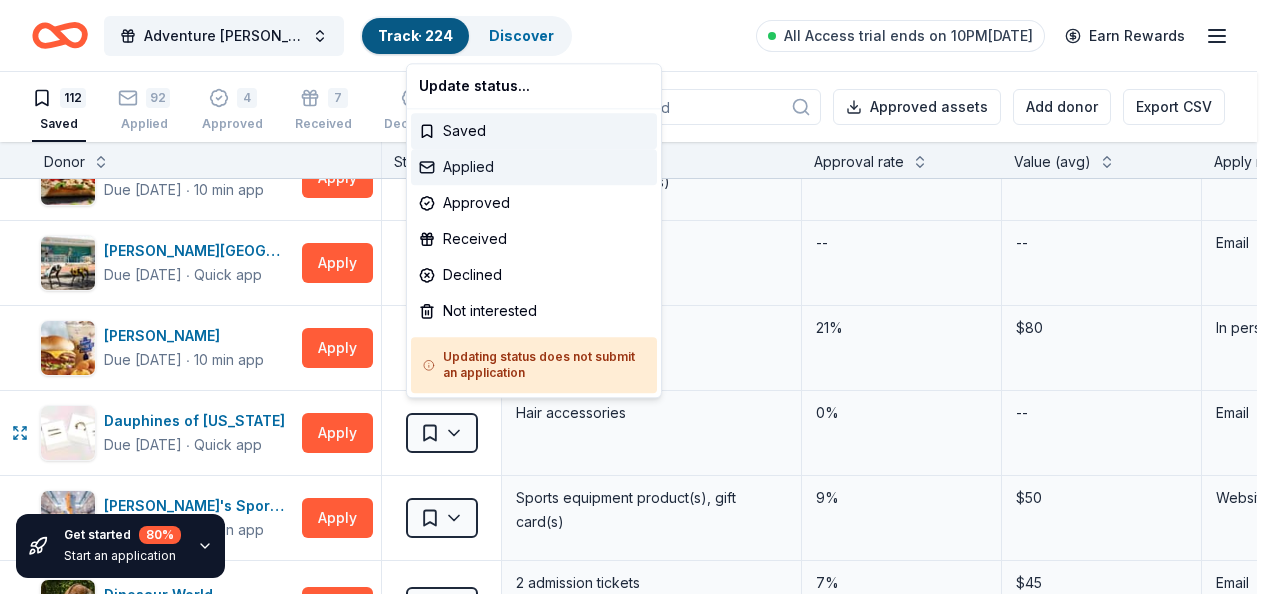 click on "Applied" at bounding box center [534, 167] 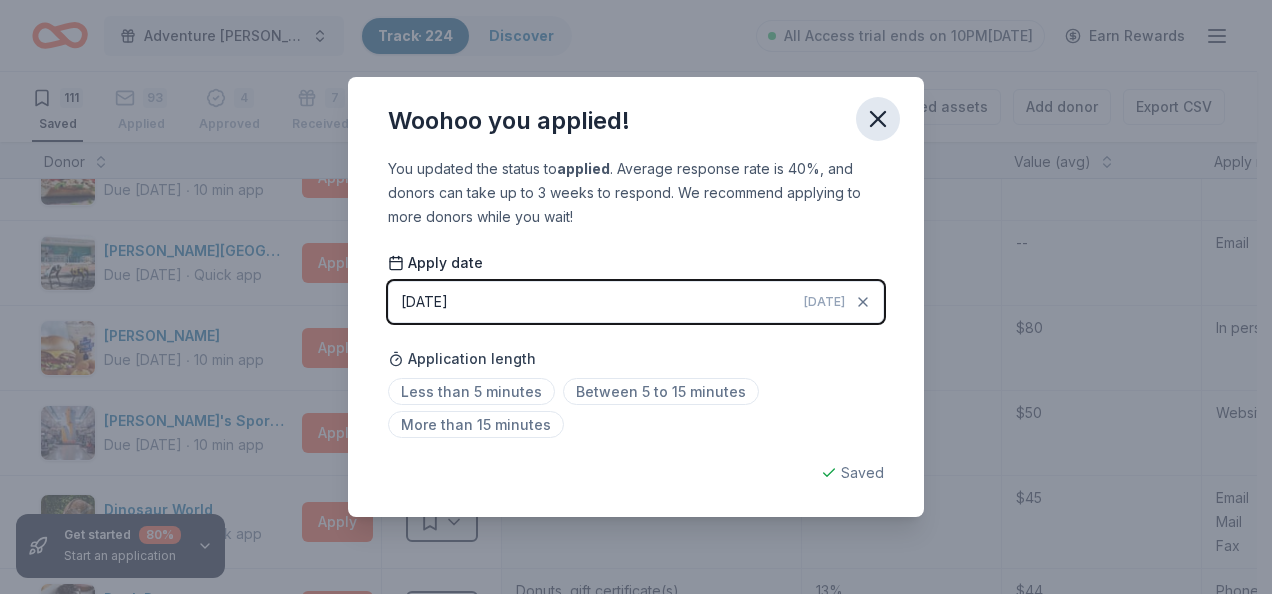 click 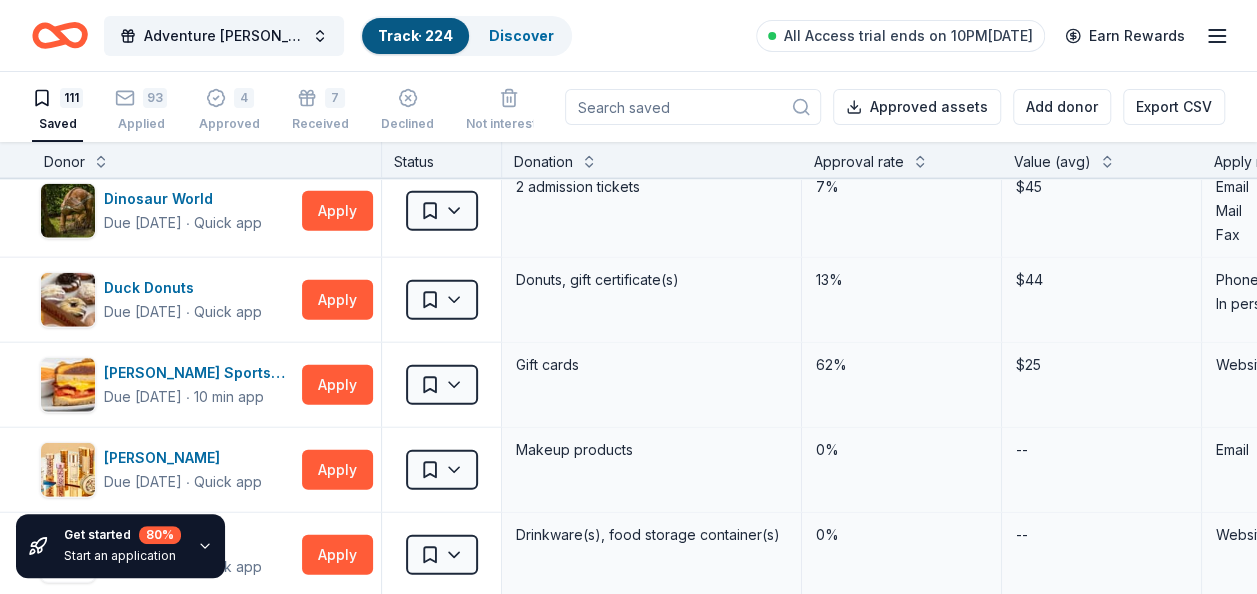 scroll, scrollTop: 2587, scrollLeft: 0, axis: vertical 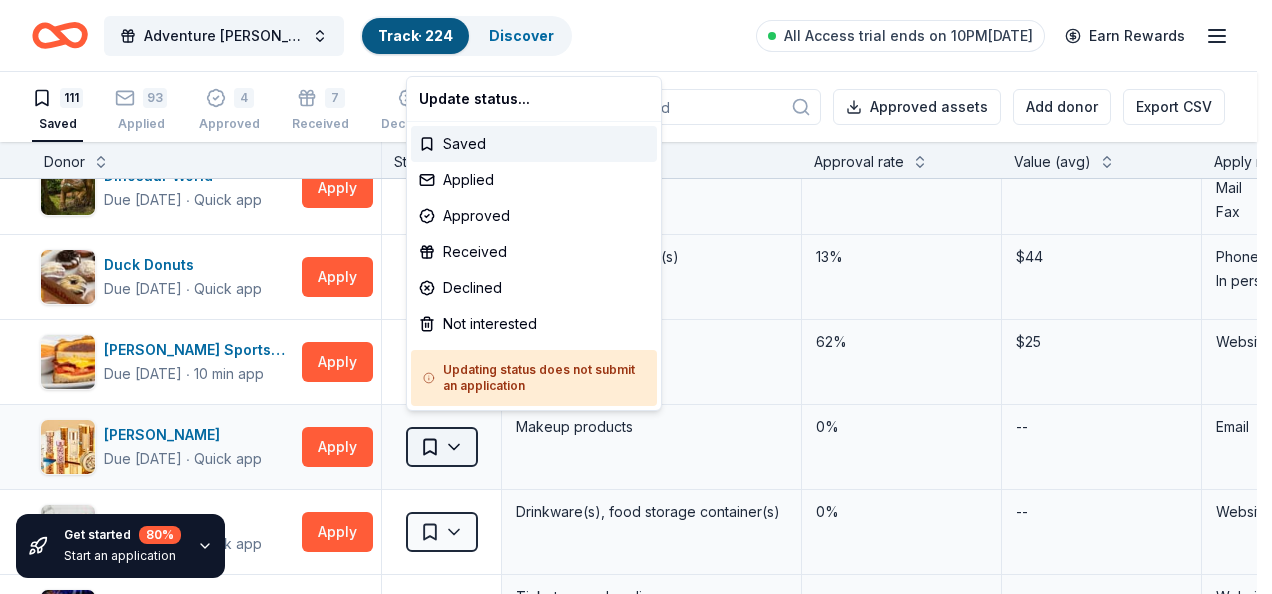 click on "Adventure [PERSON_NAME] Off Against [MEDICAL_DATA]-Fairways for Fighters Track  · 224 Discover All Access trial ends on 10PM[DATE] Earn Rewards 111 Saved 93 Applied 4 Approved 7 Received Declined Not interested  Approved assets Add donor Export CSV Get started 80 % Start an application Donor Status Donation Approval rate Value (avg) Apply method Assignee Notes [US_STATE] Airlines Due [DATE] ∙ 10 min app Apply Saved Donation depends on request 5% $2,500 Website Alessi Bakery Due [DATE] ∙ 10 min app Apply Saved Food, dessert, gift card(s) -- $20 Website [PERSON_NAME] Due [DATE] ∙ Quick app Apply Saved Handbags, jewelry, and accessory product(s), gift certificate(s) 1% $200 Website All Good Due [DATE] ∙ 10 min app Apply Saved [MEDICAL_DATA] product(s) 1% -- Website Bacardi Limited Due [DATE] ∙ 10 min app Apply Saved Alcohol, monetary donation, raffle/auction prize(s) 2% $260 Website Bahama Buck's Due [DATE] ∙ Quick app Apply Saved Frozen desserts, gift card(s), merchandise 19% $50" at bounding box center (636, 297) 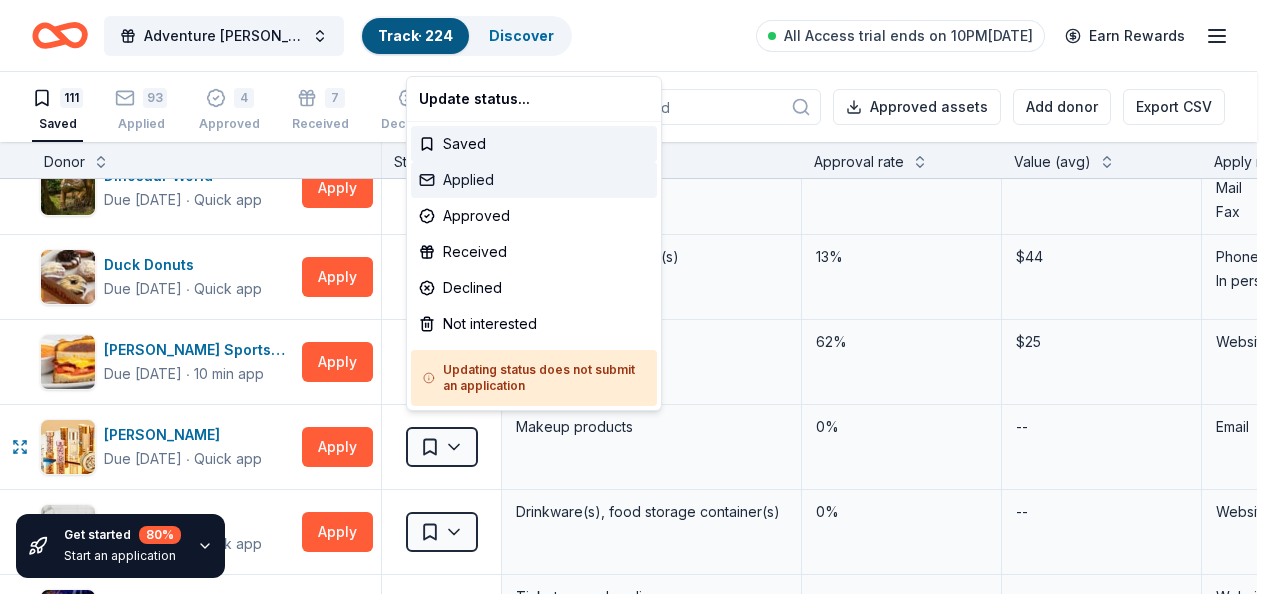 click on "Applied" at bounding box center (534, 180) 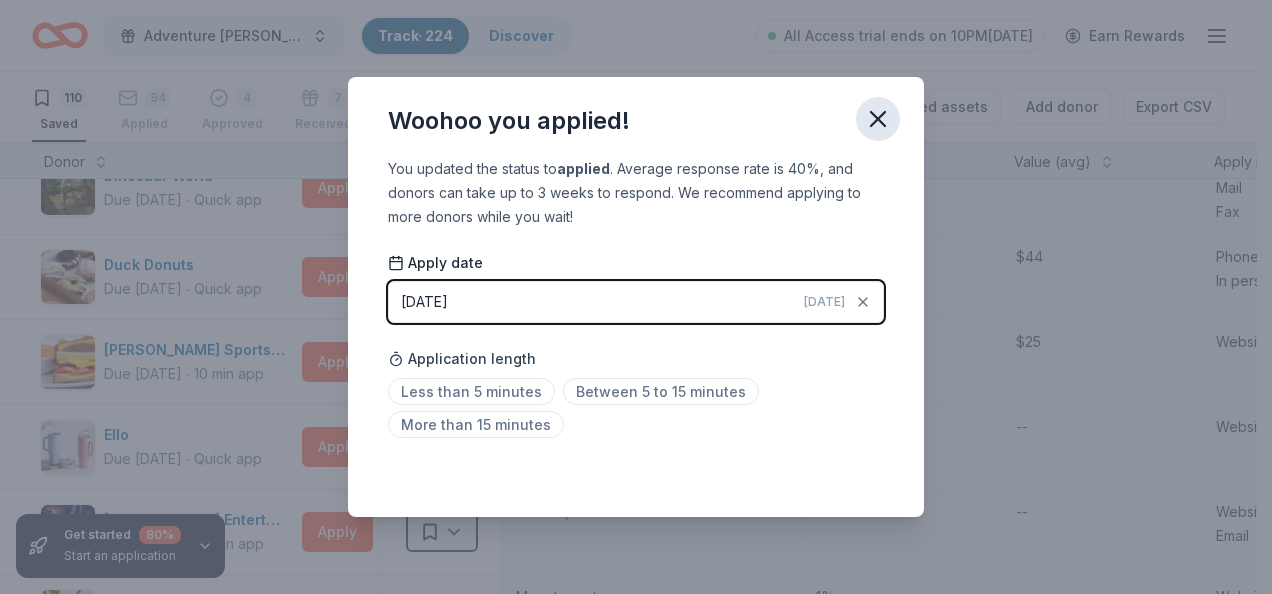 click 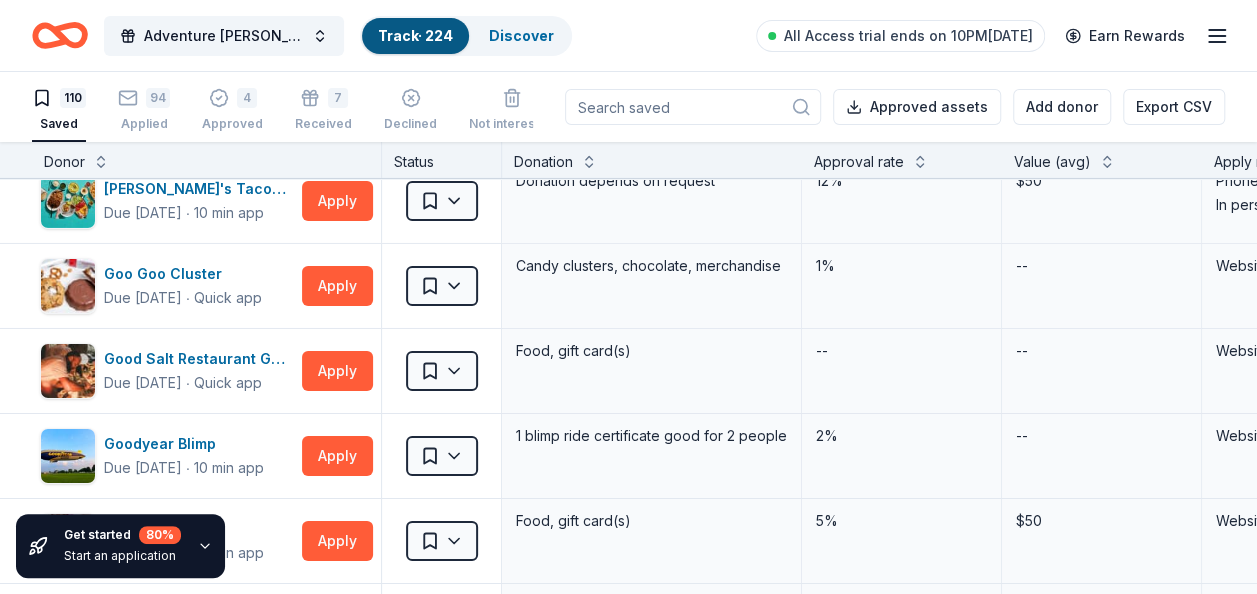 scroll, scrollTop: 3440, scrollLeft: 0, axis: vertical 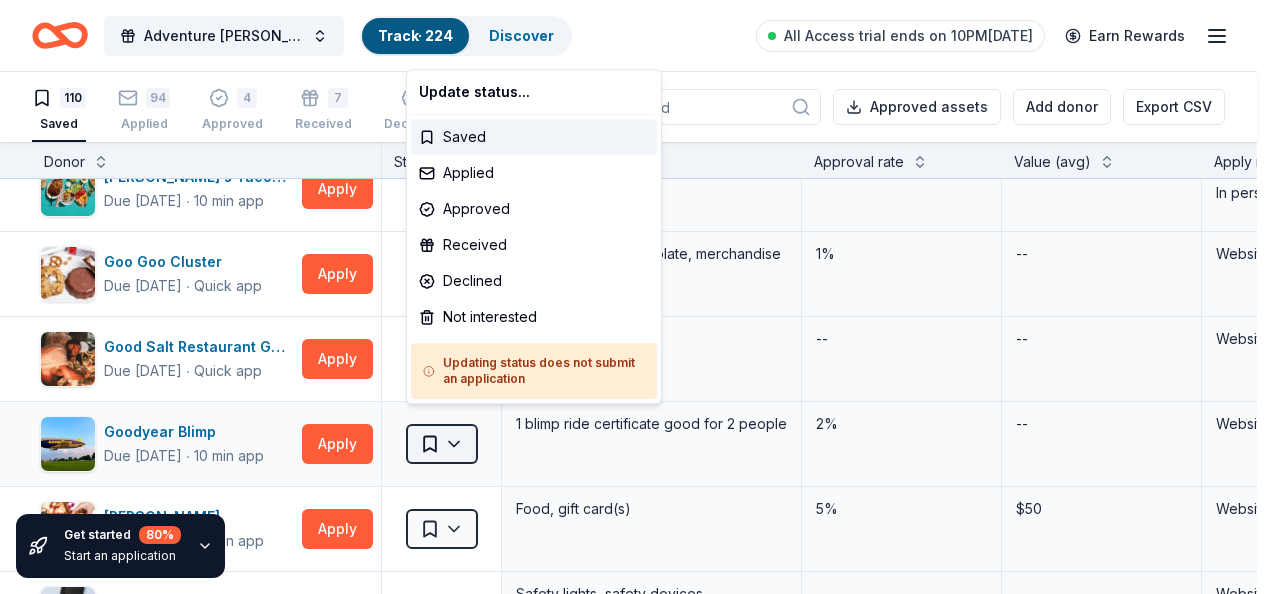 click on "Adventure [PERSON_NAME] Off Against [MEDICAL_DATA]-Fairways for Fighters Track  · 224 Discover All Access trial ends on 10PM[DATE] Earn Rewards 110 Saved 94 Applied 4 Approved 7 Received Declined Not interested  Approved assets Add donor Export CSV Get started 80 % Start an application Donor Status Donation Approval rate Value (avg) Apply method Assignee Notes [US_STATE] Airlines Due [DATE] ∙ 10 min app Apply Saved Donation depends on request 5% $2,500 Website Alessi Bakery Due [DATE] ∙ 10 min app Apply Saved Food, dessert, gift card(s) -- $20 Website [PERSON_NAME] Due [DATE] ∙ Quick app Apply Saved Handbags, jewelry, and accessory product(s), gift certificate(s) 1% $200 Website All Good Due [DATE] ∙ 10 min app Apply Saved [MEDICAL_DATA] product(s) 1% -- Website Bacardi Limited Due [DATE] ∙ 10 min app Apply Saved Alcohol, monetary donation, raffle/auction prize(s) 2% $260 Website Bahama Buck's Due [DATE] ∙ Quick app Apply Saved Frozen desserts, gift card(s), merchandise 19% $50" at bounding box center (636, 297) 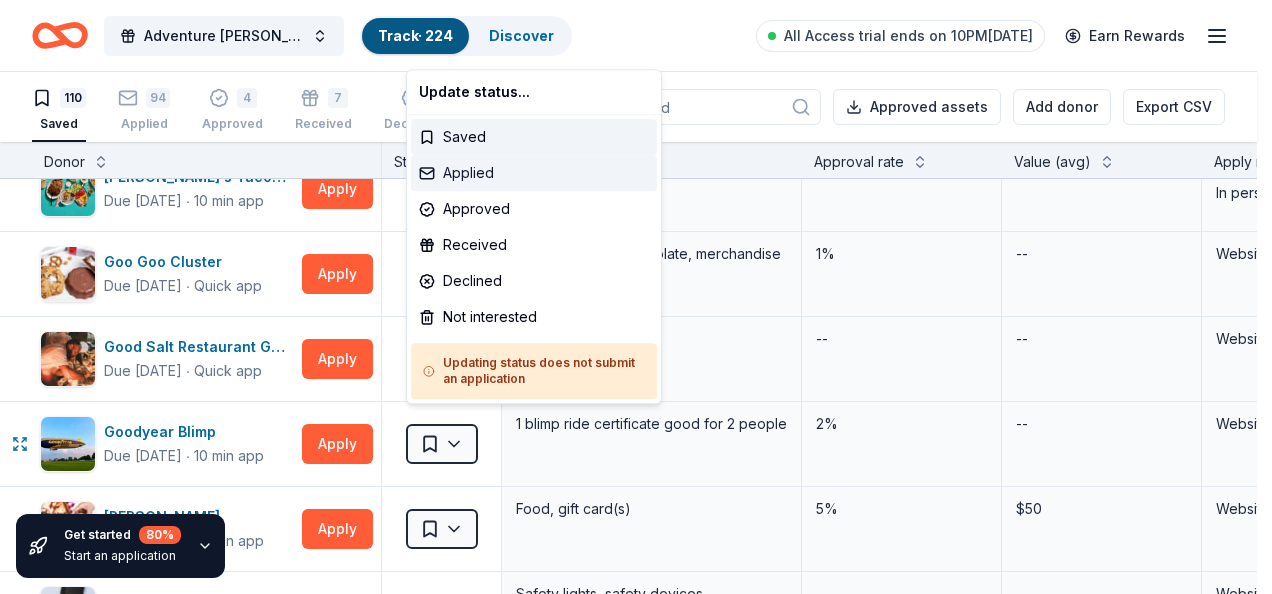 click on "Applied" at bounding box center (534, 173) 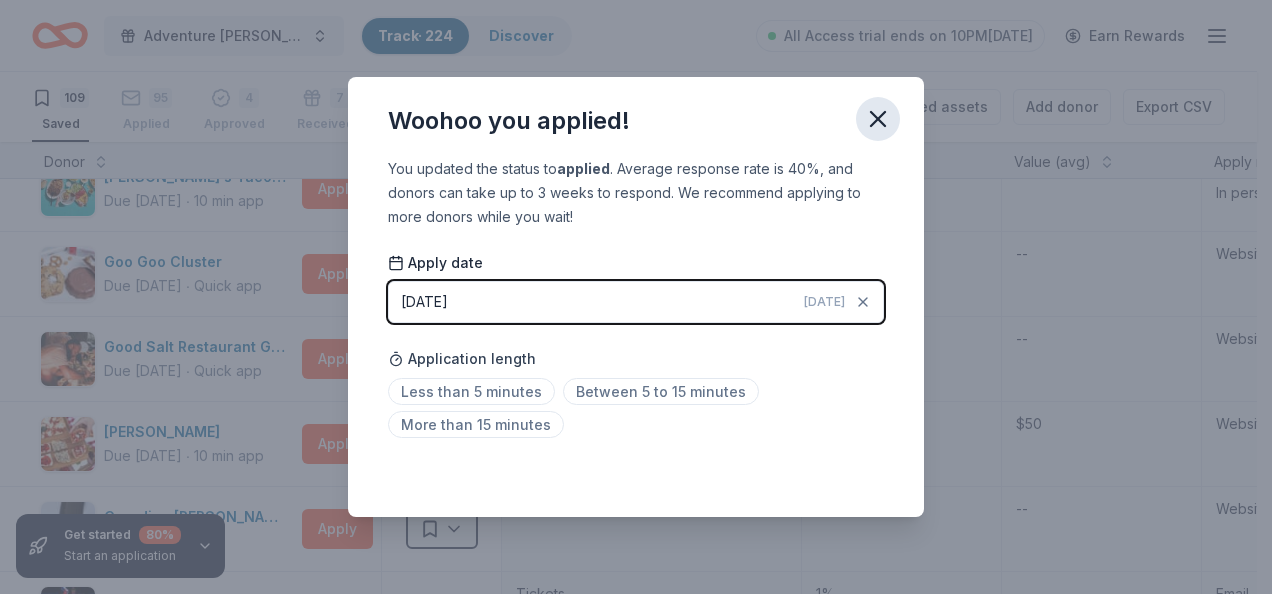 click 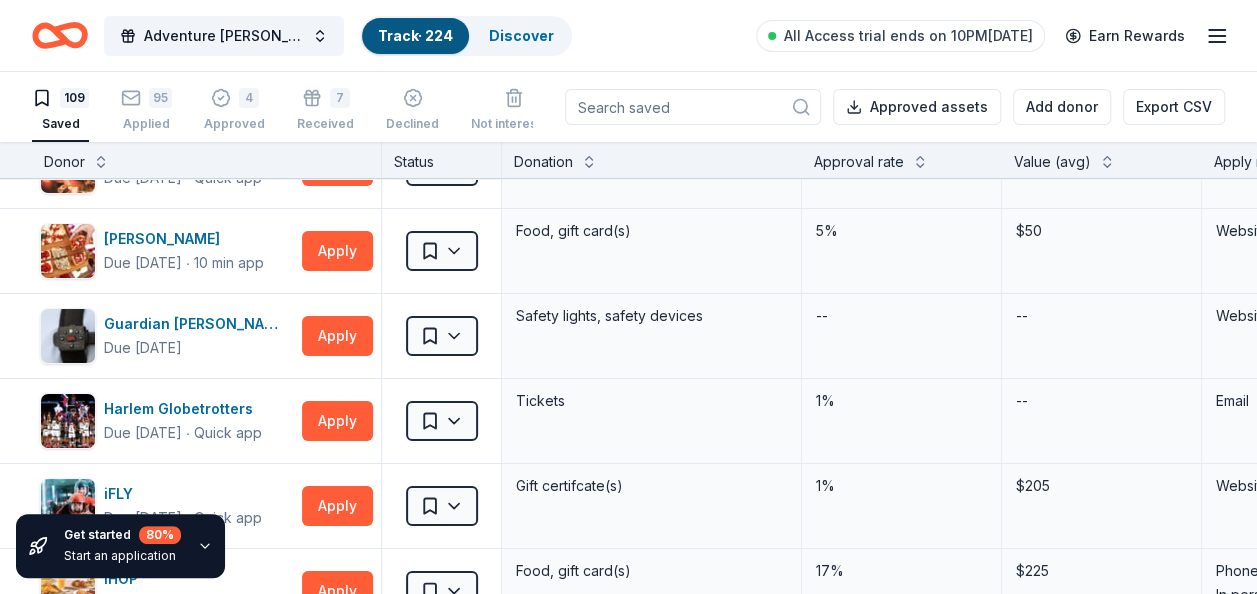 scroll, scrollTop: 3640, scrollLeft: 0, axis: vertical 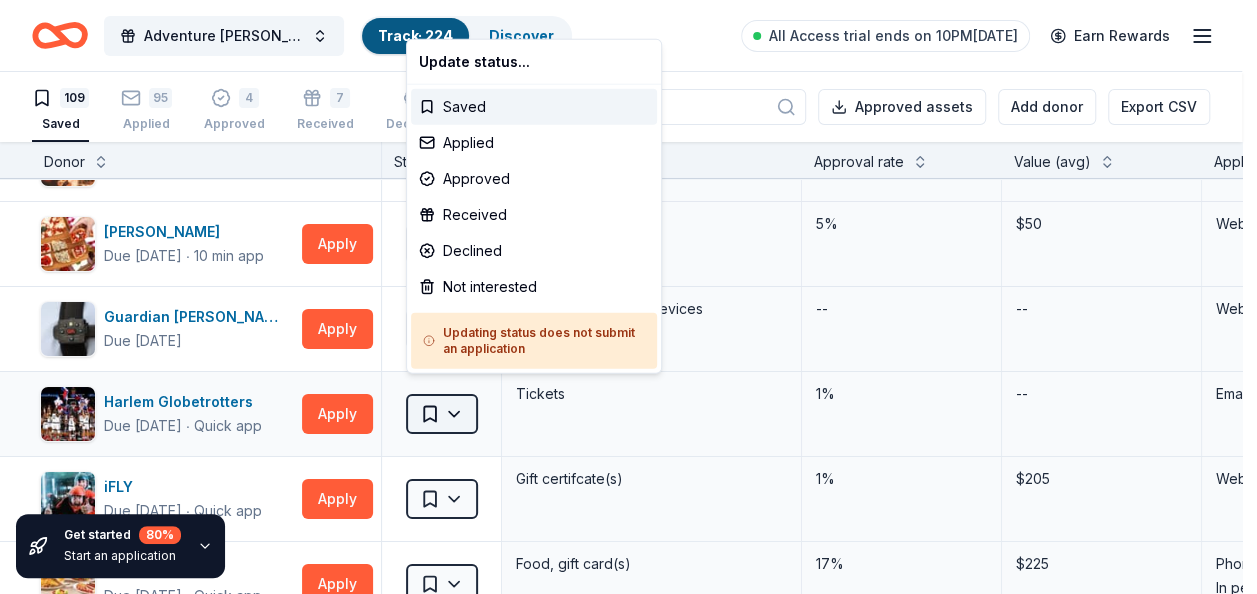 click on "Adventure [PERSON_NAME] Off Against [MEDICAL_DATA]-Fairways for Fighters Track  · 224 Discover All Access trial ends on 10PM[DATE] Earn Rewards 109 Saved 95 Applied 4 Approved 7 Received Declined Not interested  Approved assets Add donor Export CSV Get started 80 % Start an application Donor Status Donation Approval rate Value (avg) Apply method Assignee Notes [US_STATE] Airlines Due [DATE] ∙ 10 min app Apply Saved Donation depends on request 5% $2,500 Website Alessi Bakery Due [DATE] ∙ 10 min app Apply Saved Food, dessert, gift card(s) -- $20 Website [PERSON_NAME] Due [DATE] ∙ Quick app Apply Saved Handbags, jewelry, and accessory product(s), gift certificate(s) 1% $200 Website All Good Due [DATE] ∙ 10 min app Apply Saved [MEDICAL_DATA] product(s) 1% -- Website Bacardi Limited Due [DATE] ∙ 10 min app Apply Saved Alcohol, monetary donation, raffle/auction prize(s) 2% $260 Website Bahama Buck's Due [DATE] ∙ Quick app Apply Saved Frozen desserts, gift card(s), merchandise 19% $50" at bounding box center (628, 297) 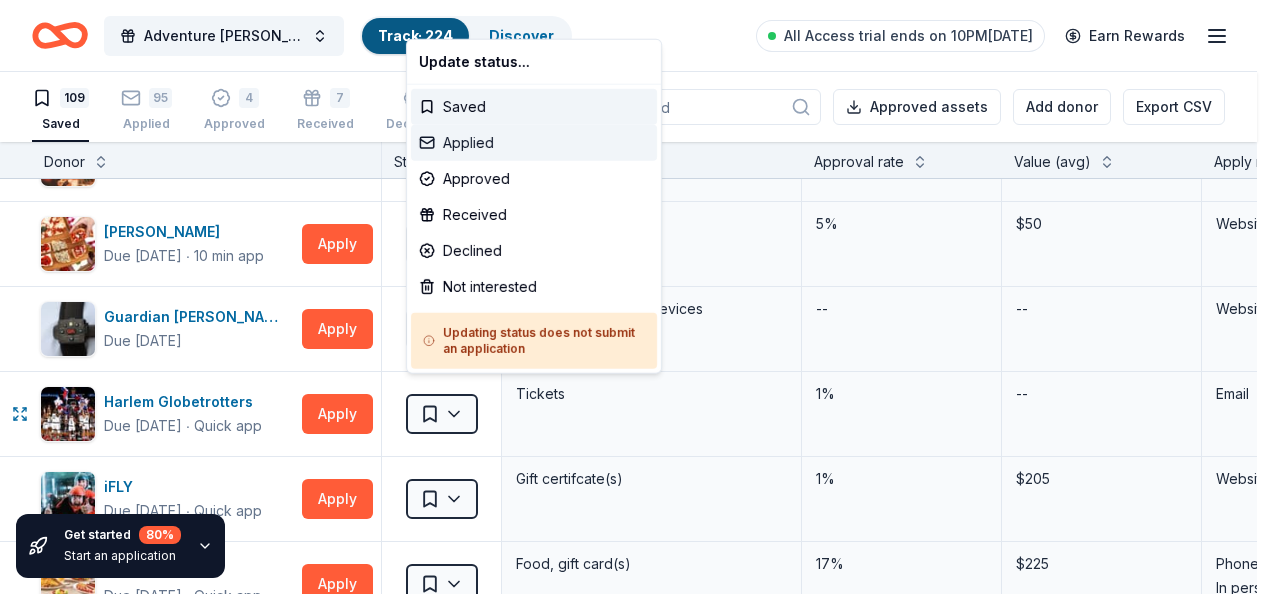 click on "Applied" at bounding box center (534, 143) 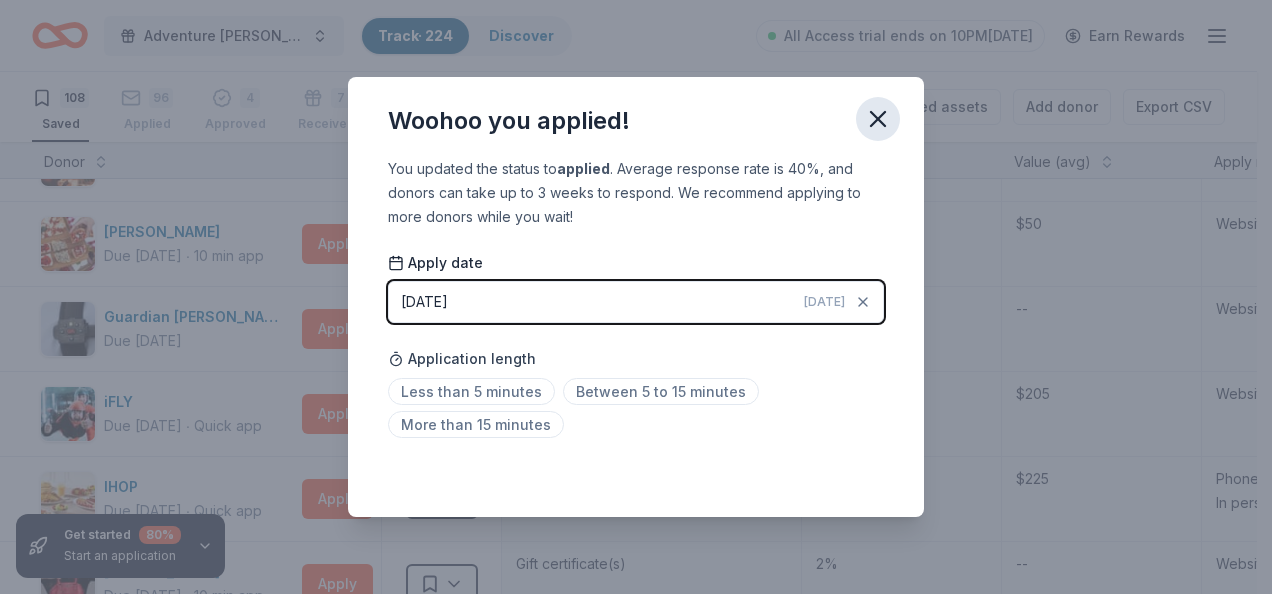 click 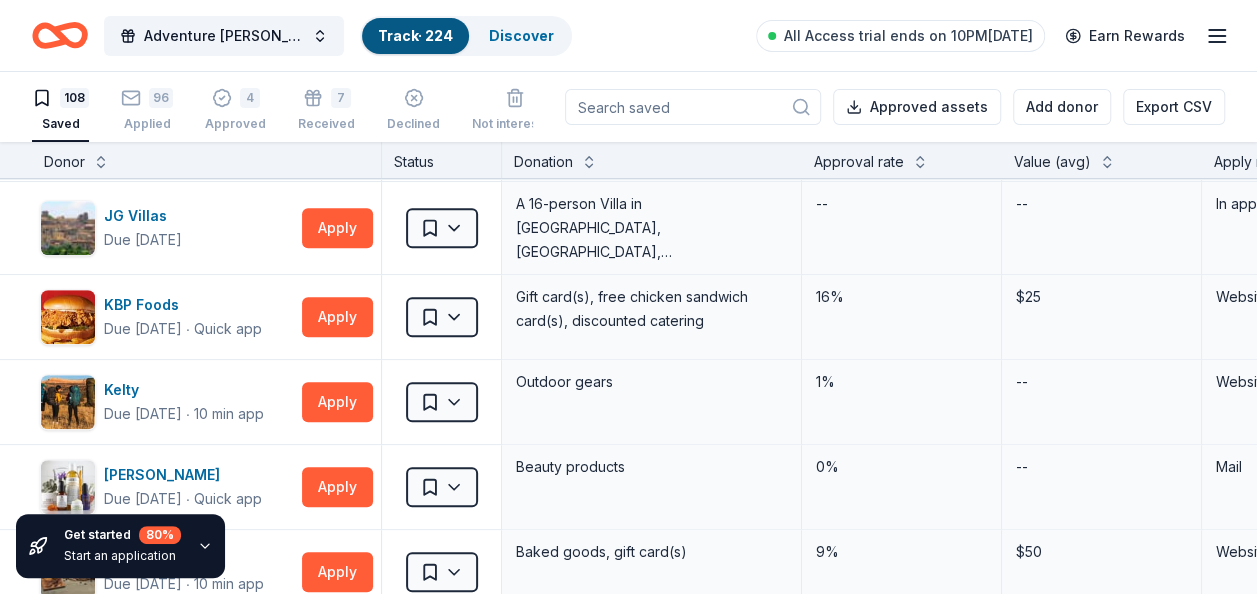 scroll, scrollTop: 4360, scrollLeft: 0, axis: vertical 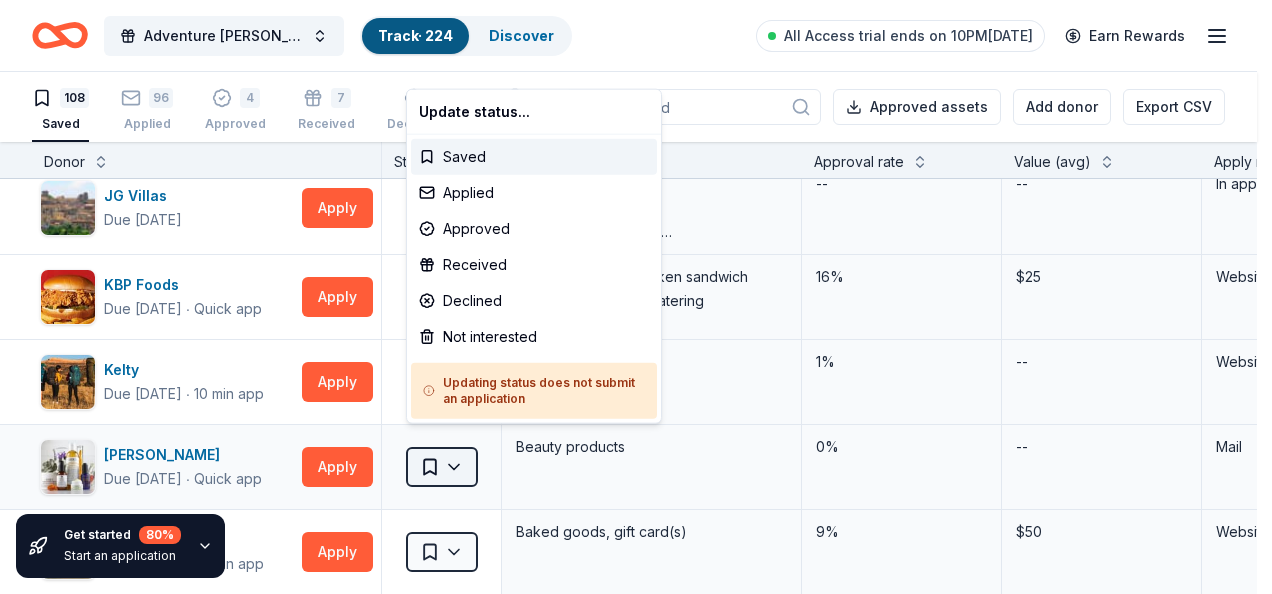 click on "Adventure [PERSON_NAME] Off Against [MEDICAL_DATA]-Fairways for Fighters Track  · 224 Discover All Access trial ends on 10PM[DATE] Earn Rewards 108 Saved 96 Applied 4 Approved 7 Received Declined Not interested  Approved assets Add donor Export CSV Get started 80 % Start an application Donor Status Donation Approval rate Value (avg) Apply method Assignee Notes [US_STATE] Airlines Due [DATE] ∙ 10 min app Apply Saved Donation depends on request 5% $2,500 Website Alessi Bakery Due [DATE] ∙ 10 min app Apply Saved Food, dessert, gift card(s) -- $20 Website [PERSON_NAME] Due [DATE] ∙ Quick app Apply Saved Handbags, jewelry, and accessory product(s), gift certificate(s) 1% $200 Website All Good Due [DATE] ∙ 10 min app Apply Saved [MEDICAL_DATA] product(s) 1% -- Website Bacardi Limited Due [DATE] ∙ 10 min app Apply Saved Alcohol, monetary donation, raffle/auction prize(s) 2% $260 Website Bahama Buck's Due [DATE] ∙ Quick app Apply Saved Frozen desserts, gift card(s), merchandise 19% $50" at bounding box center (636, 297) 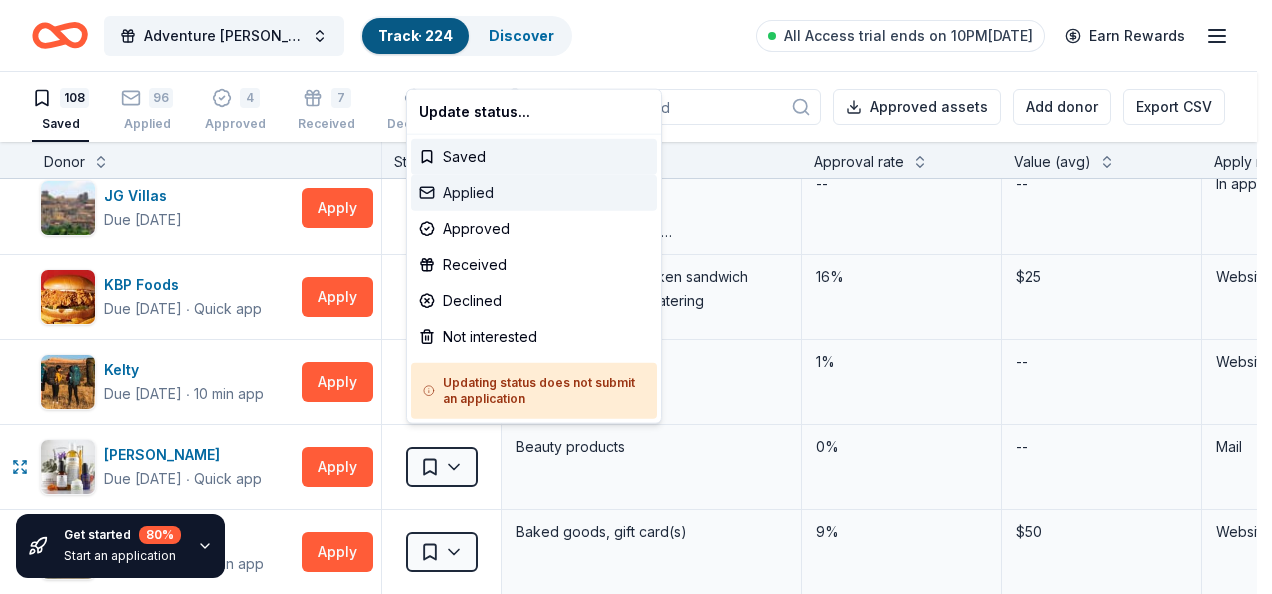 click on "Applied" at bounding box center [534, 193] 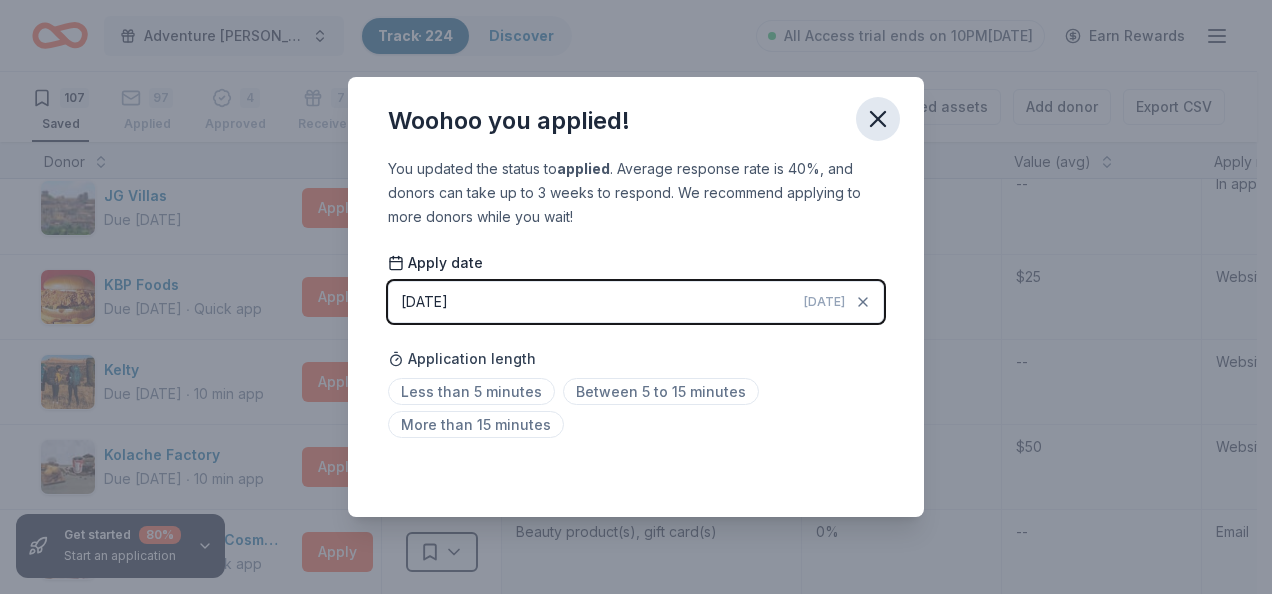 click 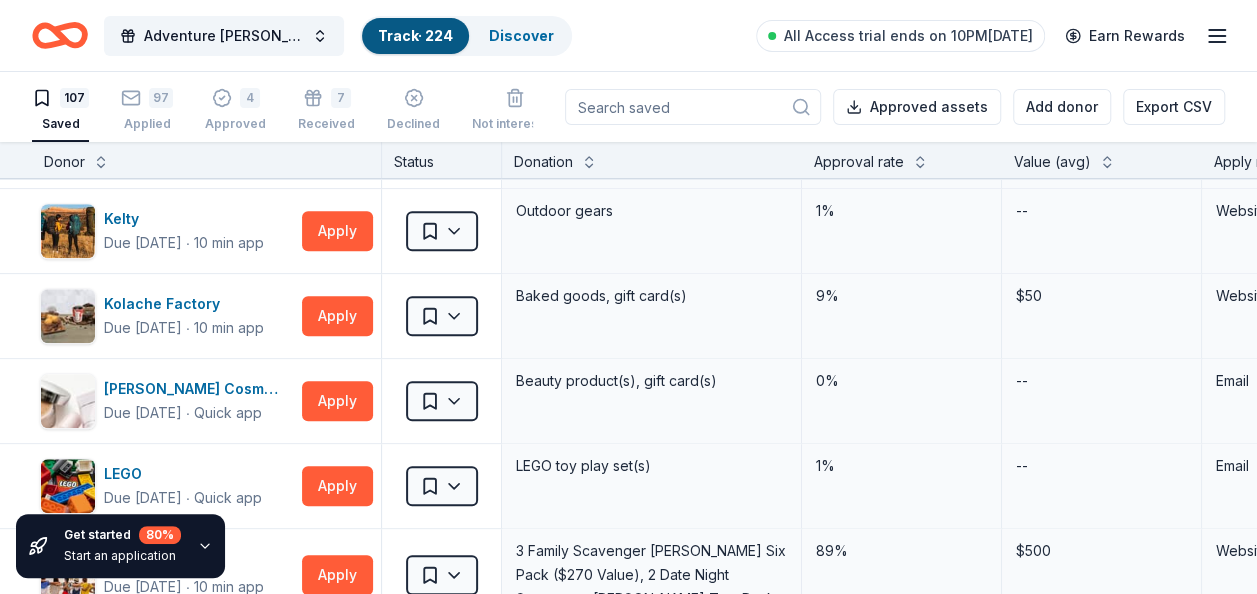 scroll, scrollTop: 4520, scrollLeft: 0, axis: vertical 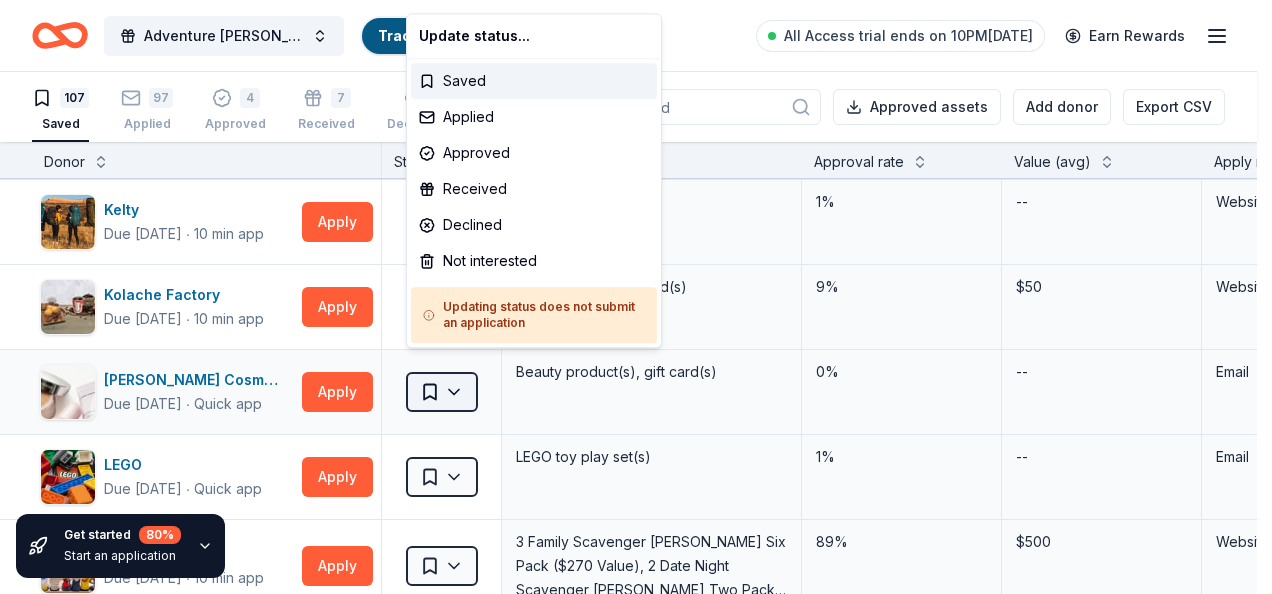 click on "Adventure [PERSON_NAME] Off Against [MEDICAL_DATA]-Fairways for Fighters Track  · 224 Discover All Access trial ends on 10PM[DATE] Earn Rewards 107 Saved 97 Applied 4 Approved 7 Received Declined Not interested  Approved assets Add donor Export CSV Get started 80 % Start an application Donor Status Donation Approval rate Value (avg) Apply method Assignee Notes [US_STATE] Airlines Due [DATE] ∙ 10 min app Apply Saved Donation depends on request 5% $2,500 Website Alessi Bakery Due [DATE] ∙ 10 min app Apply Saved Food, dessert, gift card(s) -- $20 Website [PERSON_NAME] Due [DATE] ∙ Quick app Apply Saved Handbags, jewelry, and accessory product(s), gift certificate(s) 1% $200 Website All Good Due [DATE] ∙ 10 min app Apply Saved [MEDICAL_DATA] product(s) 1% -- Website Bacardi Limited Due [DATE] ∙ 10 min app Apply Saved Alcohol, monetary donation, raffle/auction prize(s) 2% $260 Website Bahama Buck's Due [DATE] ∙ Quick app Apply Saved Frozen desserts, gift card(s), merchandise 19% $50" at bounding box center (636, 297) 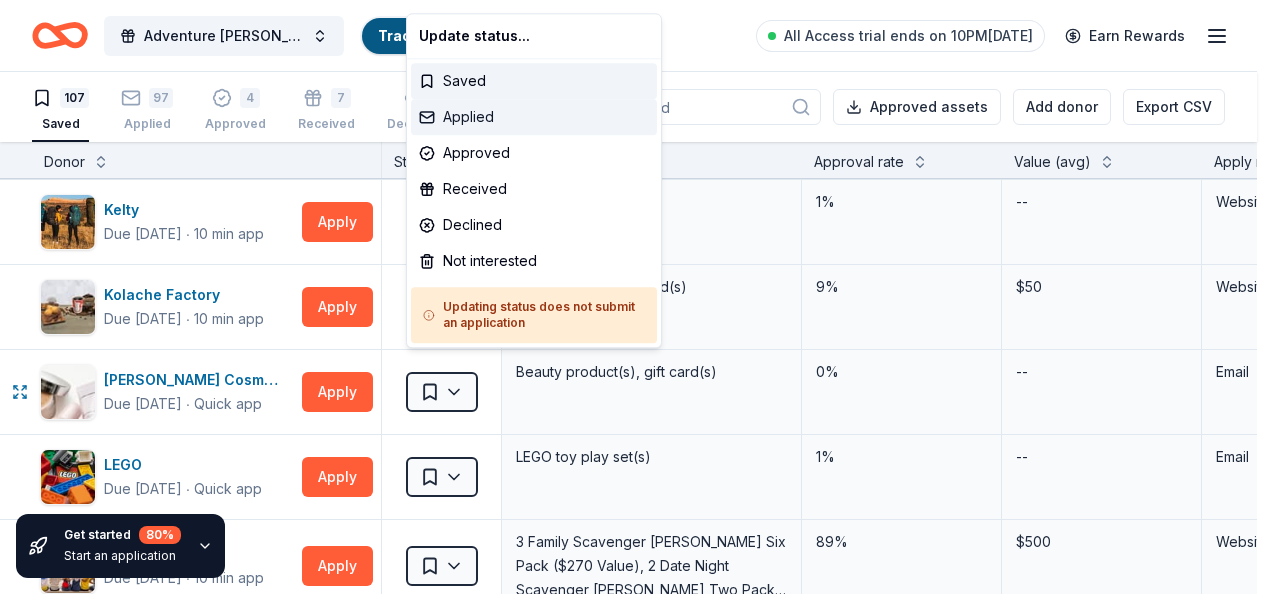 click on "Applied" at bounding box center (534, 117) 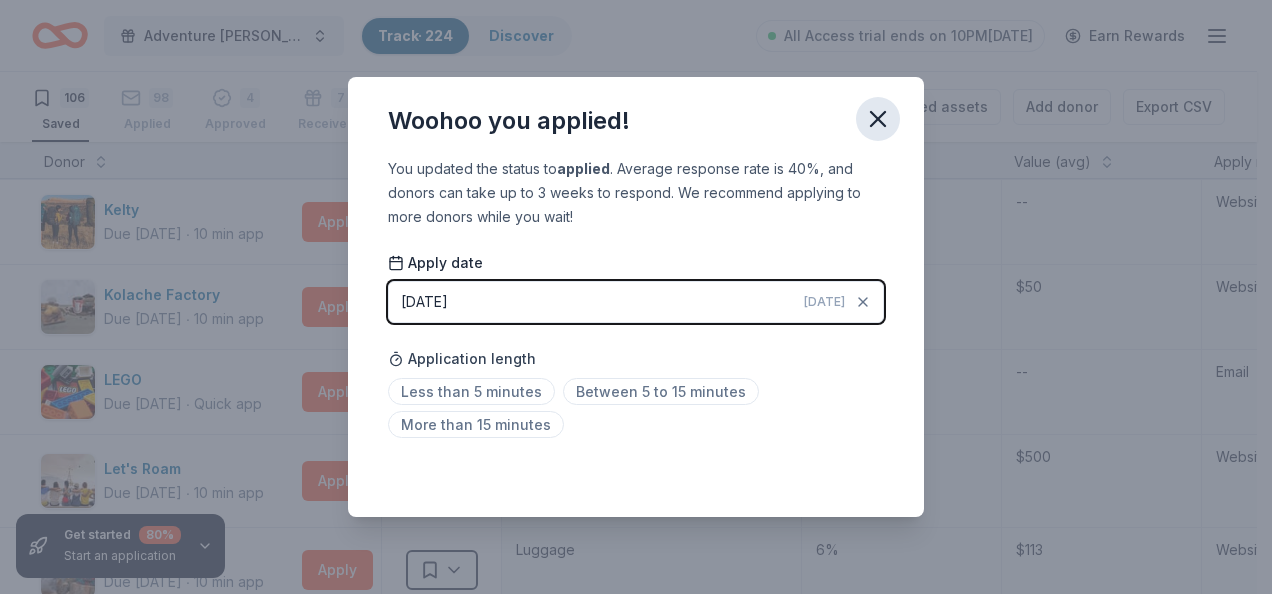 click 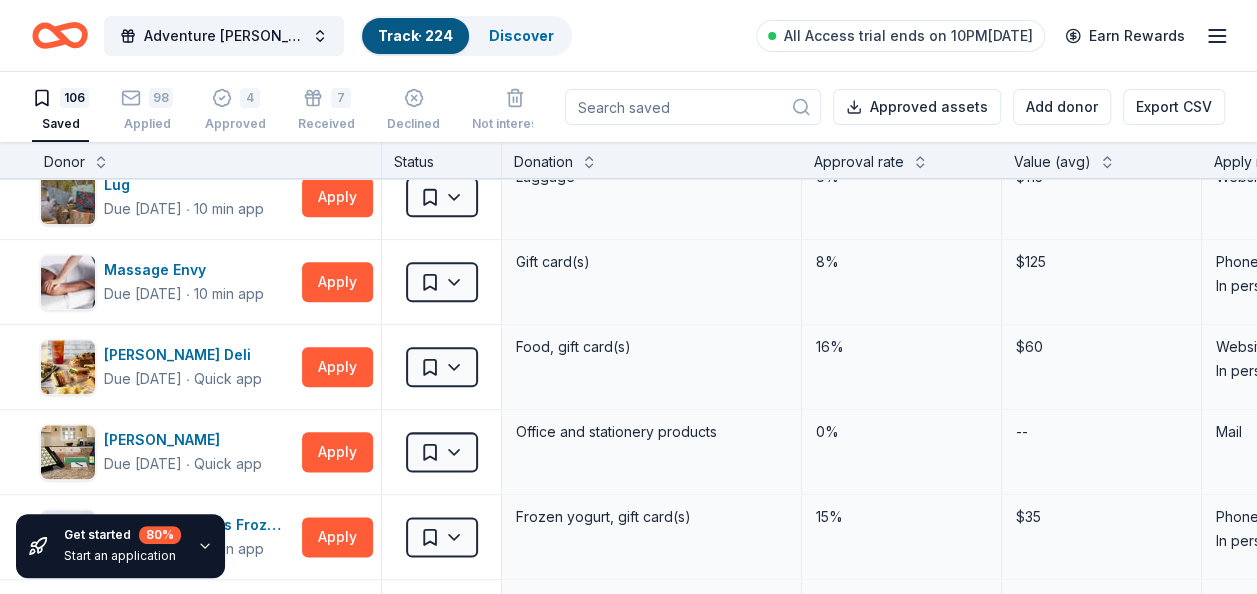 scroll, scrollTop: 4894, scrollLeft: 0, axis: vertical 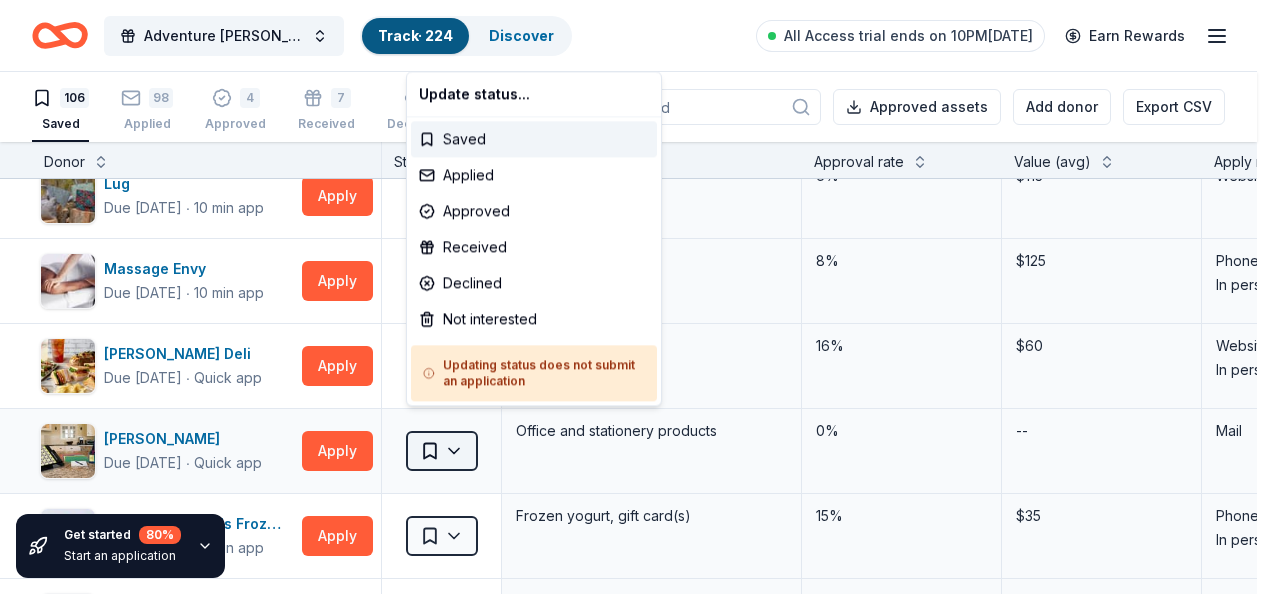 click on "Adventure [PERSON_NAME] Off Against [MEDICAL_DATA]-Fairways for Fighters Track  · 224 Discover All Access trial ends on 10PM[DATE] Earn Rewards 106 Saved 98 Applied 4 Approved 7 Received Declined Not interested  Approved assets Add donor Export CSV Get started 80 % Start an application Donor Status Donation Approval rate Value (avg) Apply method Assignee Notes [US_STATE] Airlines Due [DATE] ∙ 10 min app Apply Saved Donation depends on request 5% $2,500 Website Alessi Bakery Due [DATE] ∙ 10 min app Apply Saved Food, dessert, gift card(s) -- $20 Website [PERSON_NAME] Due [DATE] ∙ Quick app Apply Saved Handbags, jewelry, and accessory product(s), gift certificate(s) 1% $200 Website All Good Due [DATE] ∙ 10 min app Apply Saved [MEDICAL_DATA] product(s) 1% -- Website Bacardi Limited Due [DATE] ∙ 10 min app Apply Saved Alcohol, monetary donation, raffle/auction prize(s) 2% $260 Website Bahama Buck's Due [DATE] ∙ Quick app Apply Saved Frozen desserts, gift card(s), merchandise 19% $50" at bounding box center [636, 297] 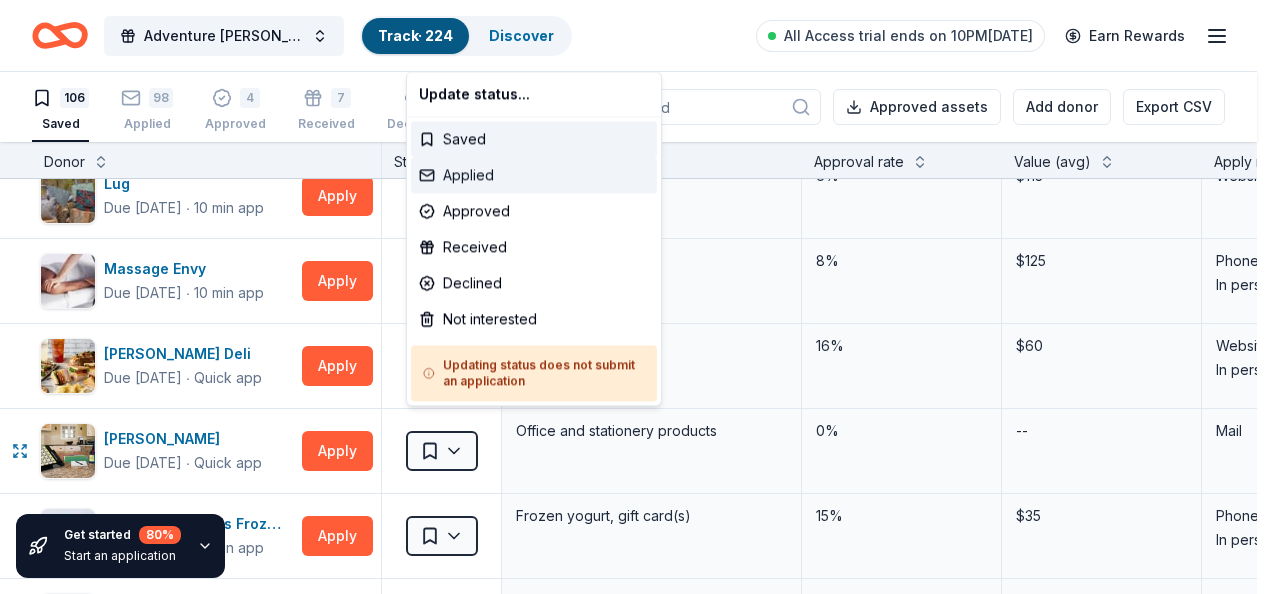 click on "Applied" at bounding box center (534, 175) 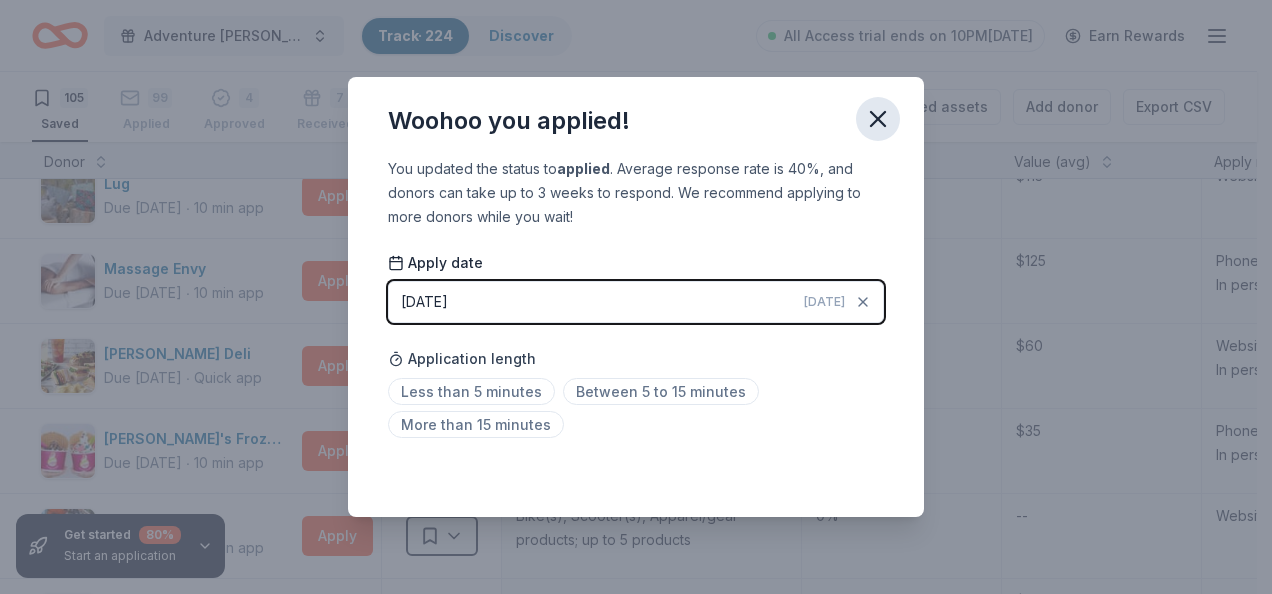 click 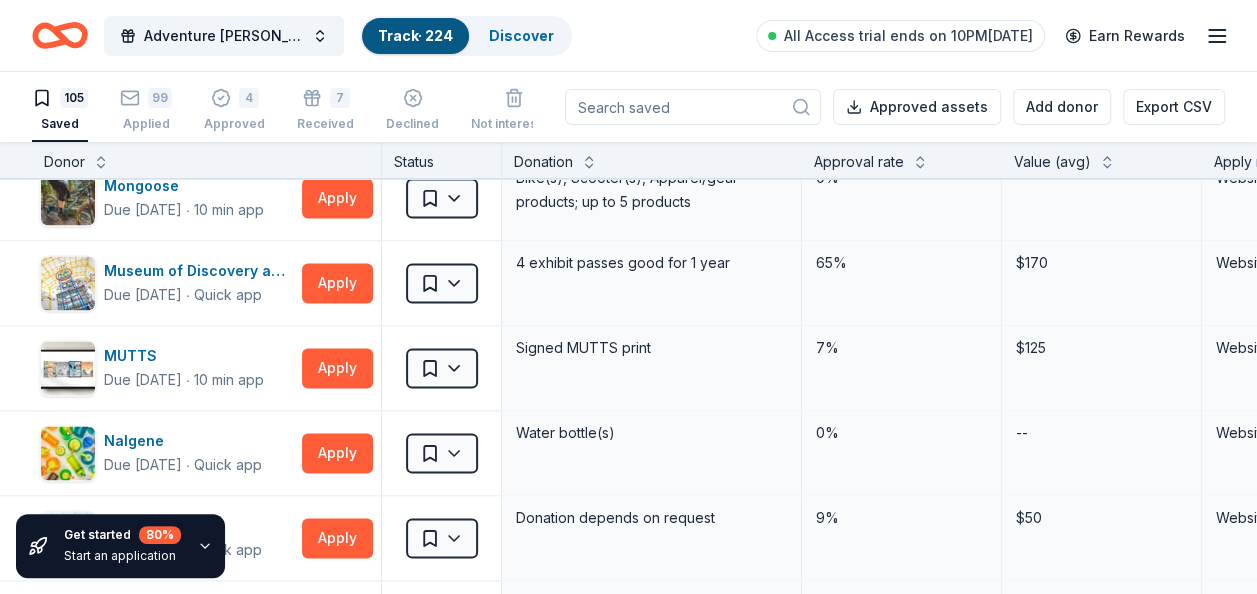 scroll, scrollTop: 5254, scrollLeft: 0, axis: vertical 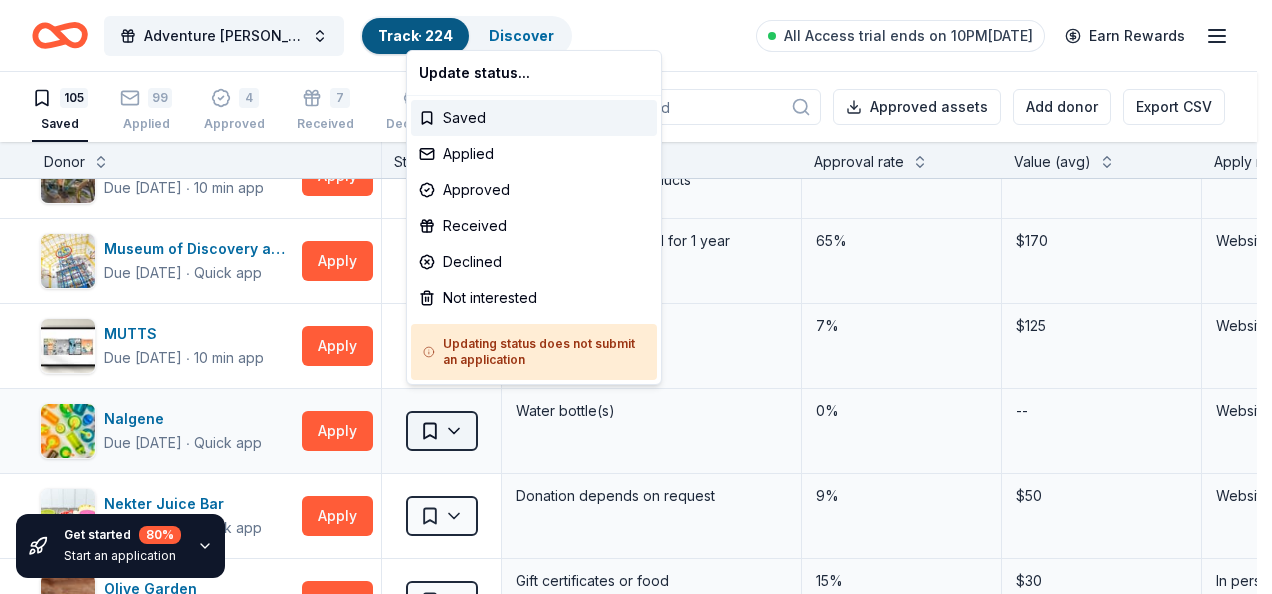 click on "Adventure [PERSON_NAME] Off Against [MEDICAL_DATA]-Fairways for Fighters Track  · 224 Discover All Access trial ends on 10PM[DATE] Earn Rewards 105 Saved 99 Applied 4 Approved 7 Received Declined Not interested  Approved assets Add donor Export CSV Get started 80 % Start an application Donor Status Donation Approval rate Value (avg) Apply method Assignee Notes [US_STATE] Airlines Due [DATE] ∙ 10 min app Apply Saved Donation depends on request 5% $2,500 Website Alessi Bakery Due [DATE] ∙ 10 min app Apply Saved Food, dessert, gift card(s) -- $20 Website [PERSON_NAME] Due [DATE] ∙ Quick app Apply Saved Handbags, jewelry, and accessory product(s), gift certificate(s) 1% $200 Website All Good Due [DATE] ∙ 10 min app Apply Saved [MEDICAL_DATA] product(s) 1% -- Website Bacardi Limited Due [DATE] ∙ 10 min app Apply Saved Alcohol, monetary donation, raffle/auction prize(s) 2% $260 Website Bahama Buck's Due [DATE] ∙ Quick app Apply Saved Frozen desserts, gift card(s), merchandise 19% $50" at bounding box center [636, 297] 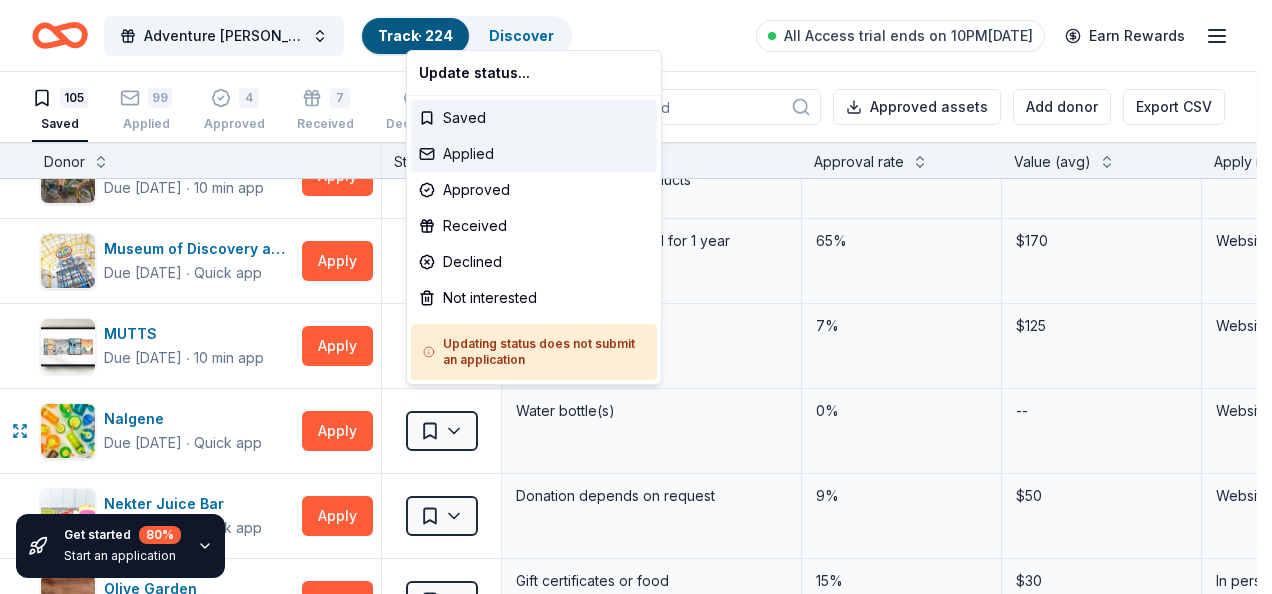 click on "Applied" at bounding box center [534, 154] 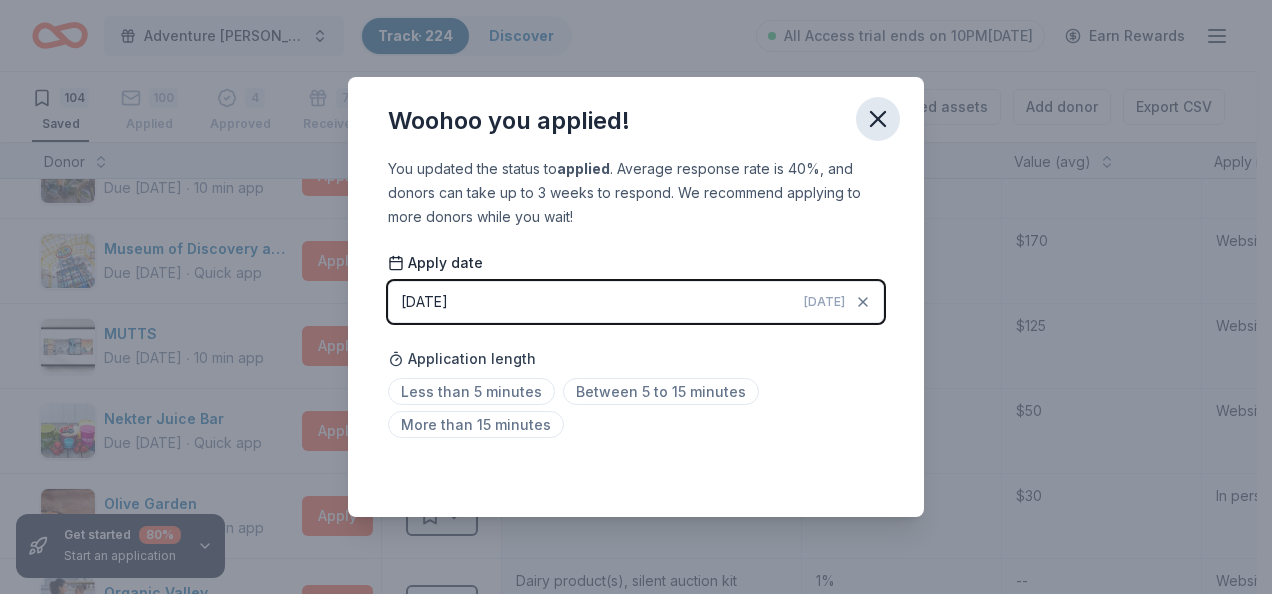 click 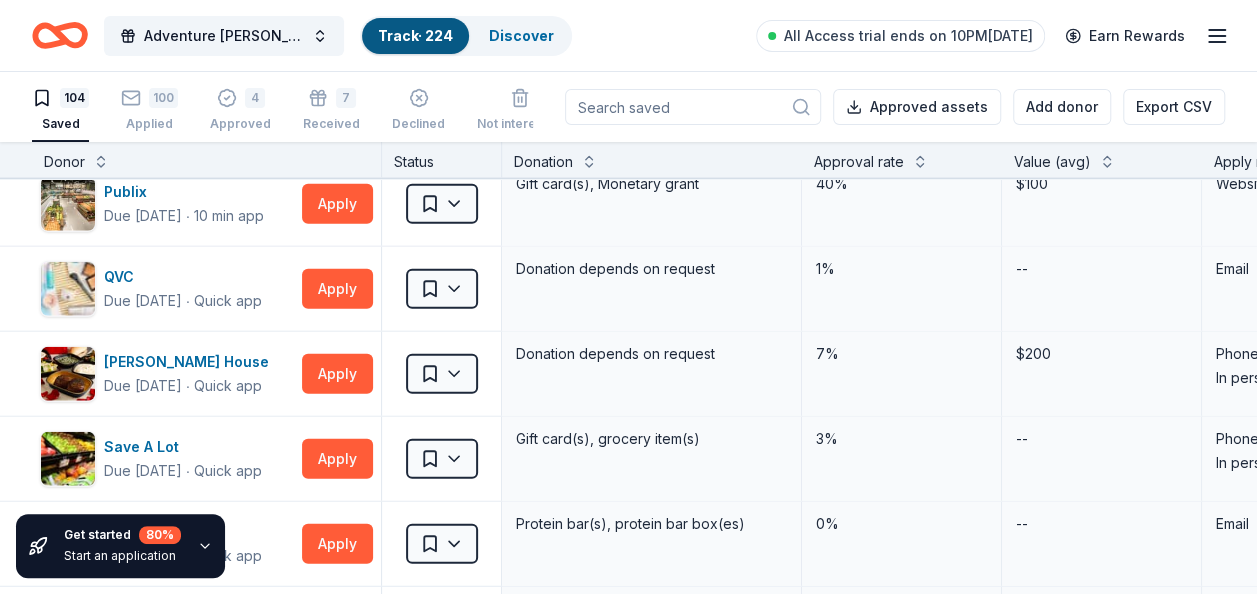 scroll, scrollTop: 6374, scrollLeft: 0, axis: vertical 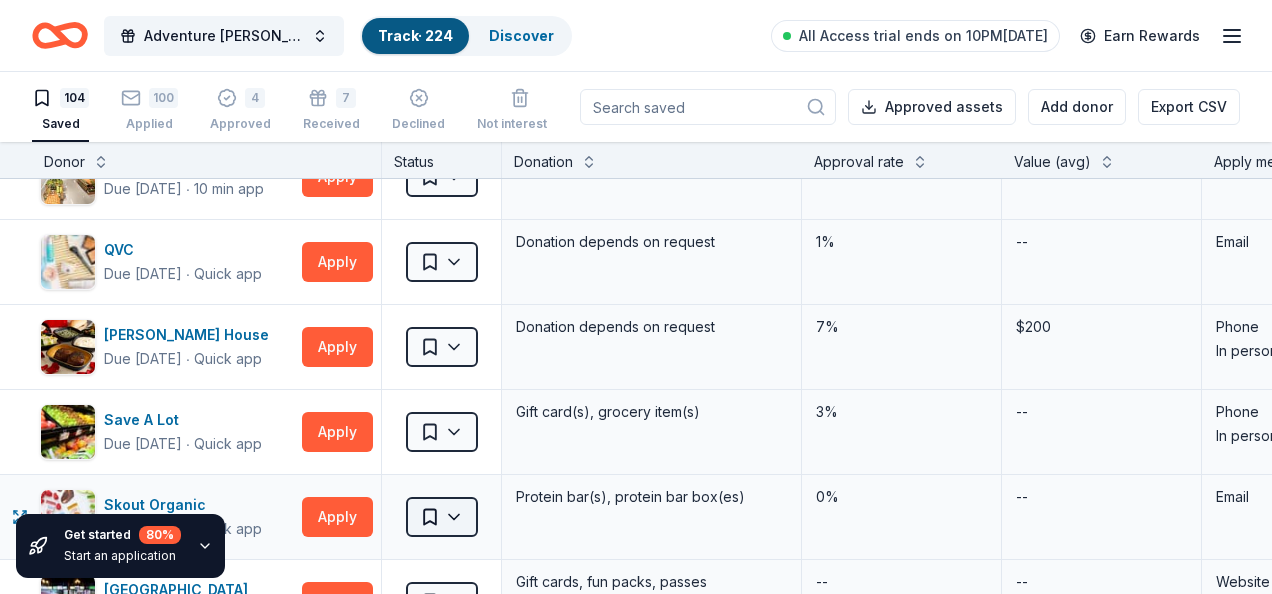 click on "Adventure [PERSON_NAME] Off Against [MEDICAL_DATA]-Fairways for Fighters Track  · 224 Discover All Access trial ends on 10PM[DATE] Earn Rewards 104 Saved 100 Applied 4 Approved 7 Received Declined Not interested  Approved assets Add donor Export CSV Get started 80 % Start an application Donor Status Donation Approval rate Value (avg) Apply method Assignee Notes [US_STATE] Airlines Due [DATE] ∙ 10 min app Apply Saved Donation depends on request 5% $2,500 Website Alessi Bakery Due [DATE] ∙ 10 min app Apply Saved Food, dessert, gift card(s) -- $20 Website [PERSON_NAME] Due [DATE] ∙ Quick app Apply Saved Handbags, jewelry, and accessory product(s), gift certificate(s) 1% $200 Website All Good Due [DATE] ∙ 10 min app Apply Saved [MEDICAL_DATA] product(s) 1% -- Website Bacardi Limited Due [DATE] ∙ 10 min app Apply Saved Alcohol, monetary donation, raffle/auction prize(s) 2% $260 Website Bahama Buck's Due [DATE] ∙ Quick app Apply Saved Frozen desserts, gift card(s), merchandise 19% $50" at bounding box center (636, 297) 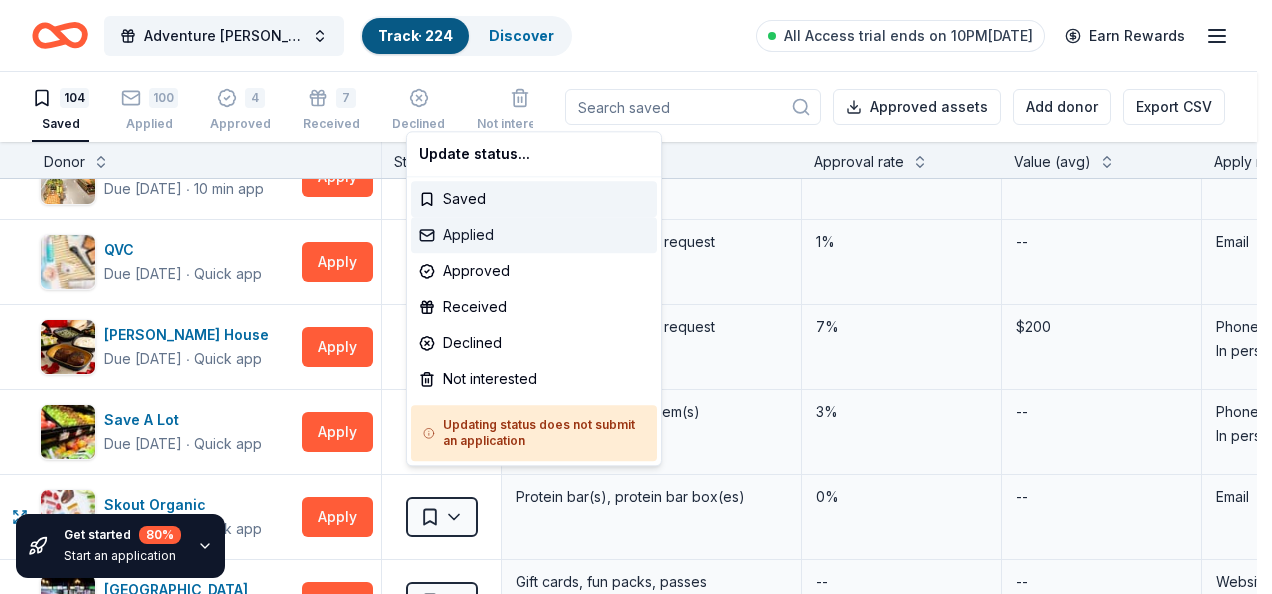 click on "Applied" at bounding box center [534, 235] 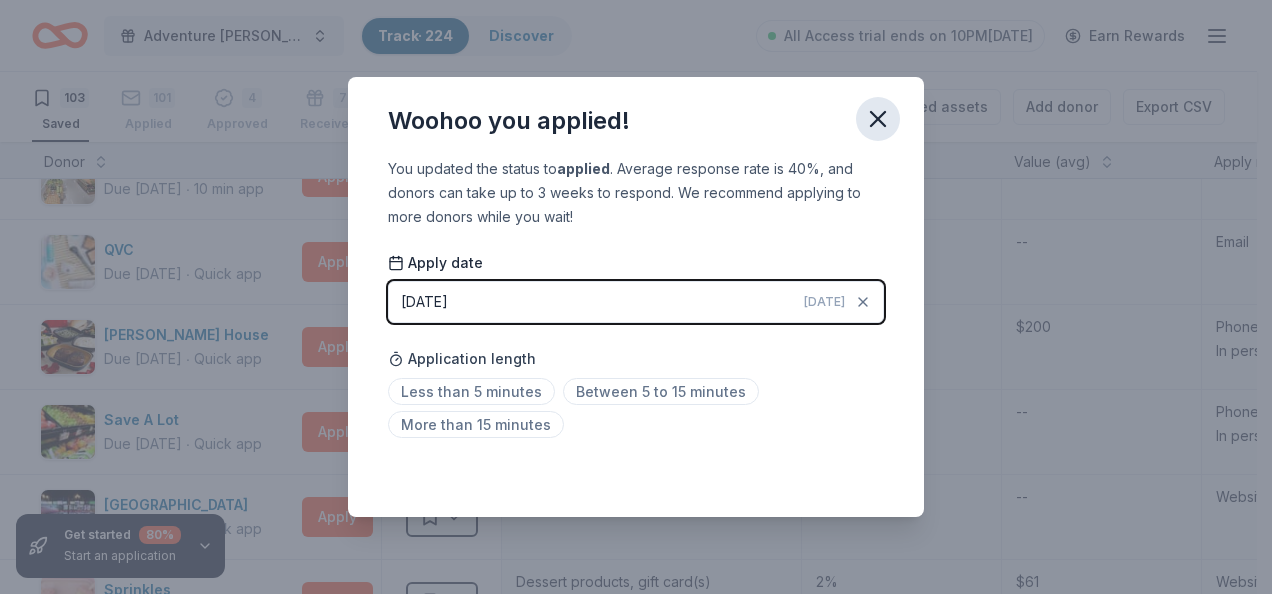 click 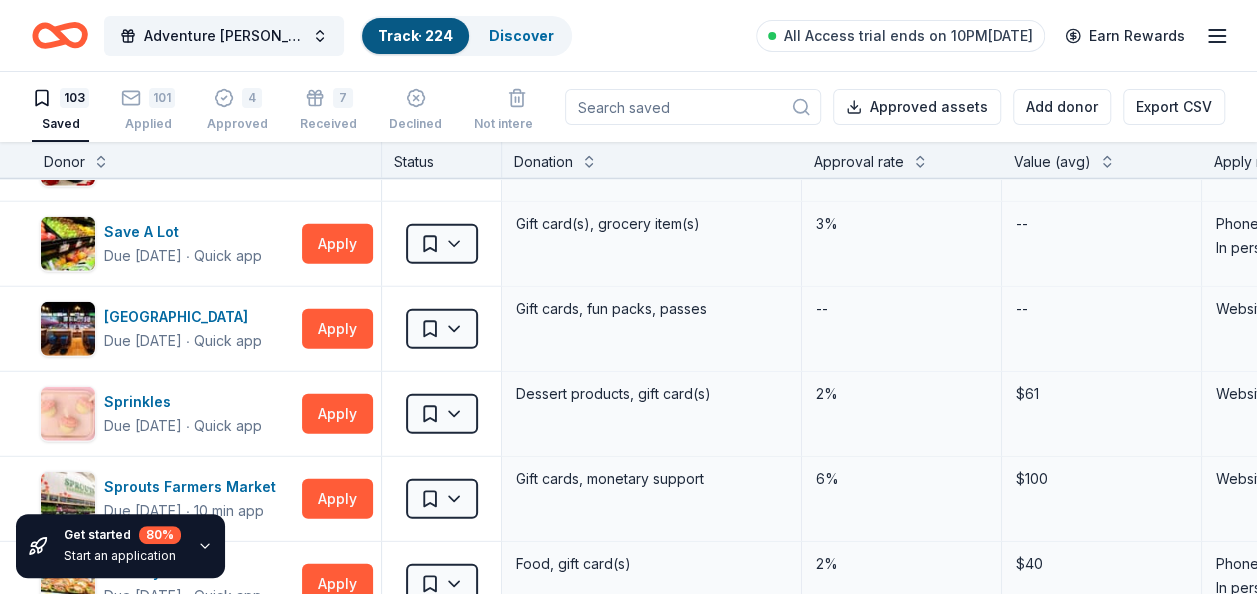 scroll, scrollTop: 6574, scrollLeft: 0, axis: vertical 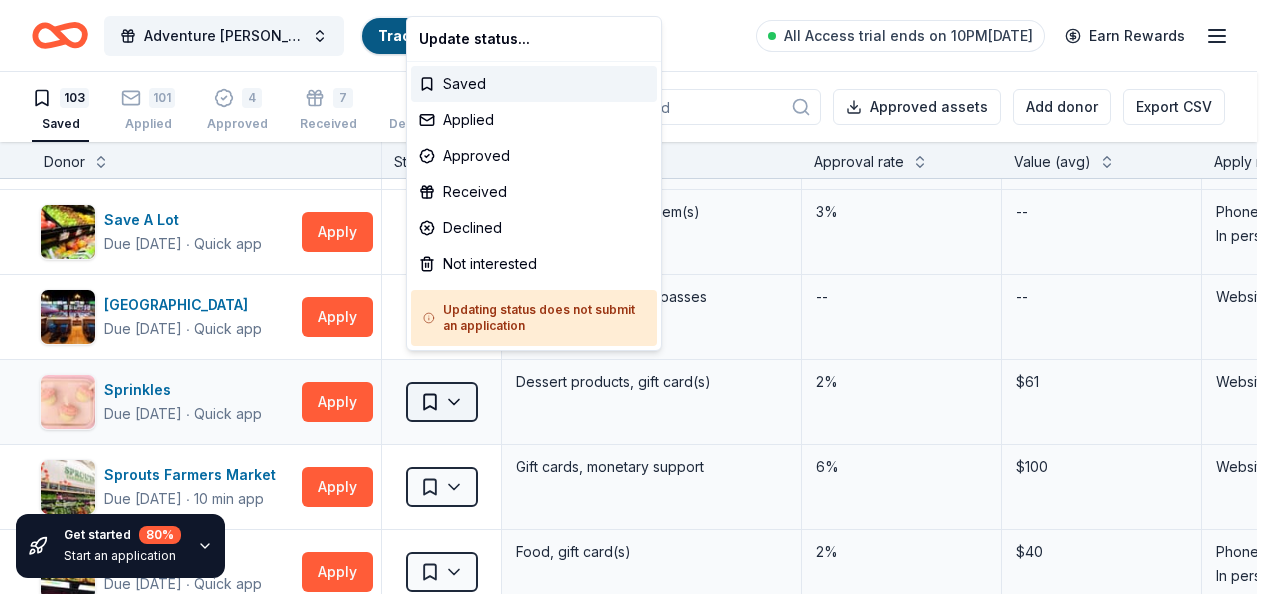 click on "Adventure [PERSON_NAME] Off Against [MEDICAL_DATA]-Fairways for Fighters Track  · 224 Discover All Access trial ends on 10PM[DATE] Earn Rewards 103 Saved 101 Applied 4 Approved 7 Received Declined Not interested  Approved assets Add donor Export CSV Get started 80 % Start an application Donor Status Donation Approval rate Value (avg) Apply method Assignee Notes [US_STATE] Airlines Due [DATE] ∙ 10 min app Apply Saved Donation depends on request 5% $2,500 Website Alessi Bakery Due [DATE] ∙ 10 min app Apply Saved Food, dessert, gift card(s) -- $20 Website [PERSON_NAME] Due [DATE] ∙ Quick app Apply Saved Handbags, jewelry, and accessory product(s), gift certificate(s) 1% $200 Website All Good Due [DATE] ∙ 10 min app Apply Saved [MEDICAL_DATA] product(s) 1% -- Website Bacardi Limited Due [DATE] ∙ 10 min app Apply Saved Alcohol, monetary donation, raffle/auction prize(s) 2% $260 Website Bahama Buck's Due [DATE] ∙ Quick app Apply Saved Frozen desserts, gift card(s), merchandise 19% $50" at bounding box center [636, 297] 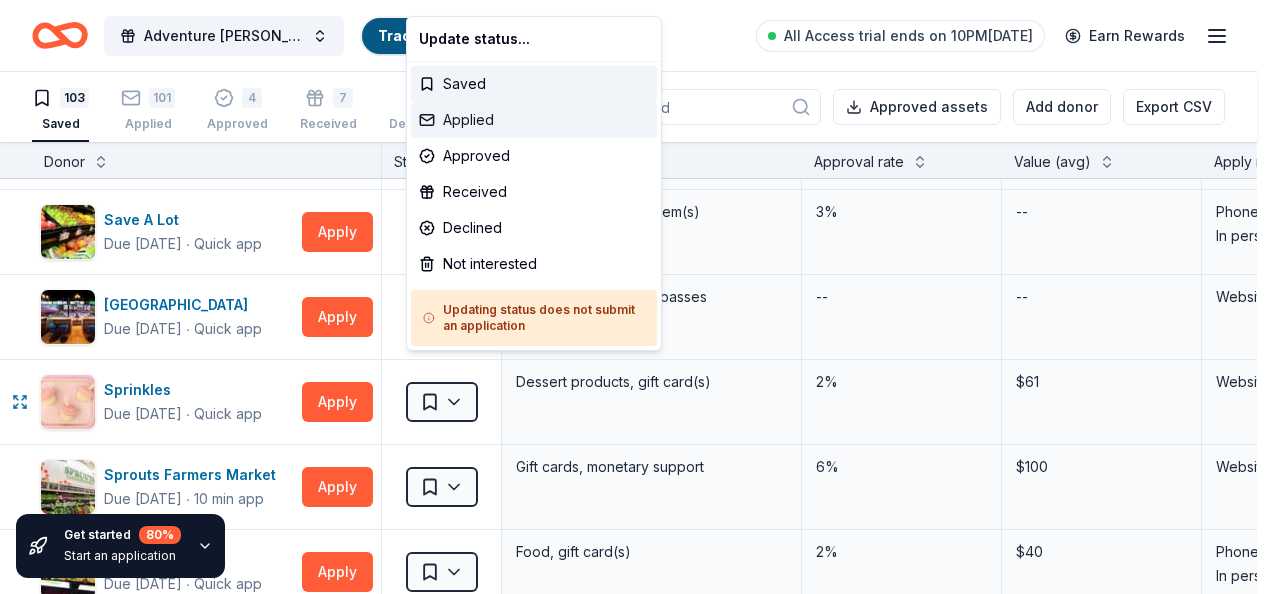 click on "Applied" at bounding box center (534, 120) 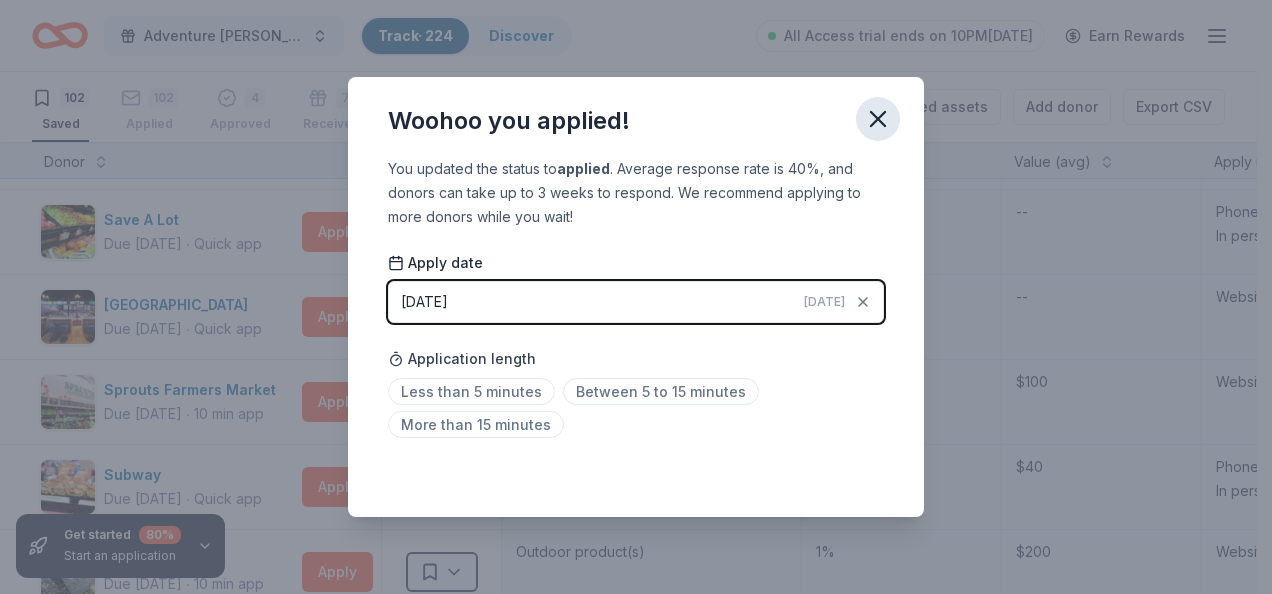 click 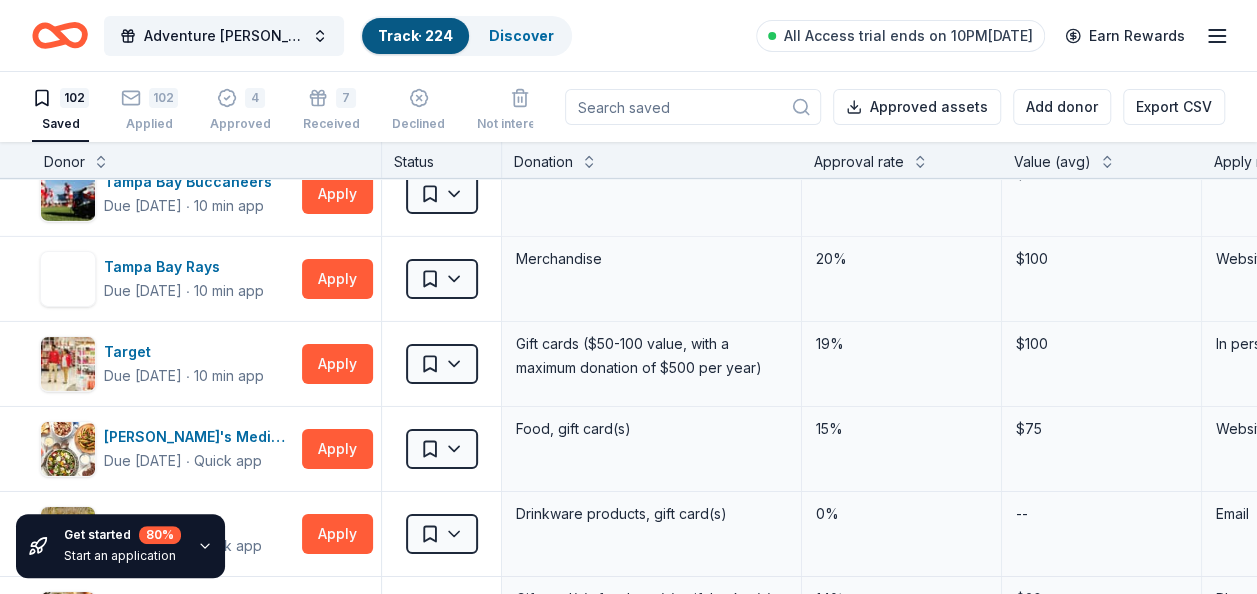 scroll, scrollTop: 7054, scrollLeft: 0, axis: vertical 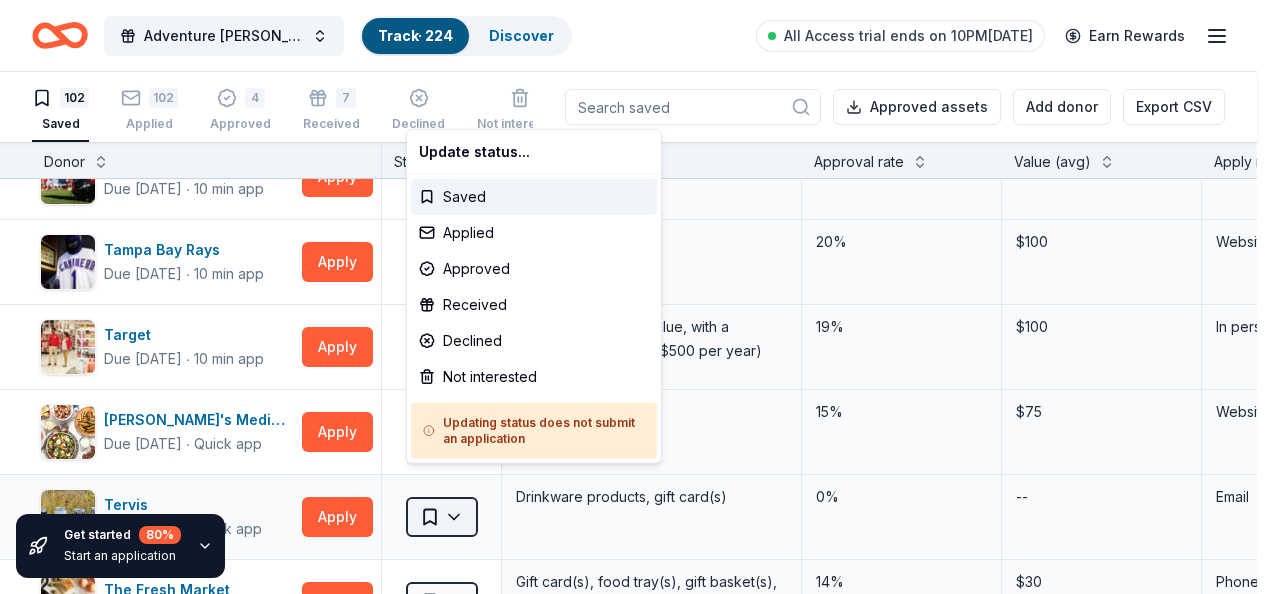 click on "Adventure [PERSON_NAME] Off Against [MEDICAL_DATA]-Fairways for Fighters Track  · 224 Discover All Access trial ends on 10PM[DATE] Earn Rewards 102 Saved 102 Applied 4 Approved 7 Received Declined Not interested  Approved assets Add donor Export CSV Get started 80 % Start an application Donor Status Donation Approval rate Value (avg) Apply method Assignee Notes [US_STATE] Airlines Due [DATE] ∙ 10 min app Apply Saved Donation depends on request 5% $2,500 Website Alessi Bakery Due [DATE] ∙ 10 min app Apply Saved Food, dessert, gift card(s) -- $20 Website [PERSON_NAME] Due [DATE] ∙ Quick app Apply Saved Handbags, jewelry, and accessory product(s), gift certificate(s) 1% $200 Website All Good Due [DATE] ∙ 10 min app Apply Saved [MEDICAL_DATA] product(s) 1% -- Website Bacardi Limited Due [DATE] ∙ 10 min app Apply Saved Alcohol, monetary donation, raffle/auction prize(s) 2% $260 Website Bahama Buck's Due [DATE] ∙ Quick app Apply Saved Frozen desserts, gift card(s), merchandise 19% $50" at bounding box center (636, 297) 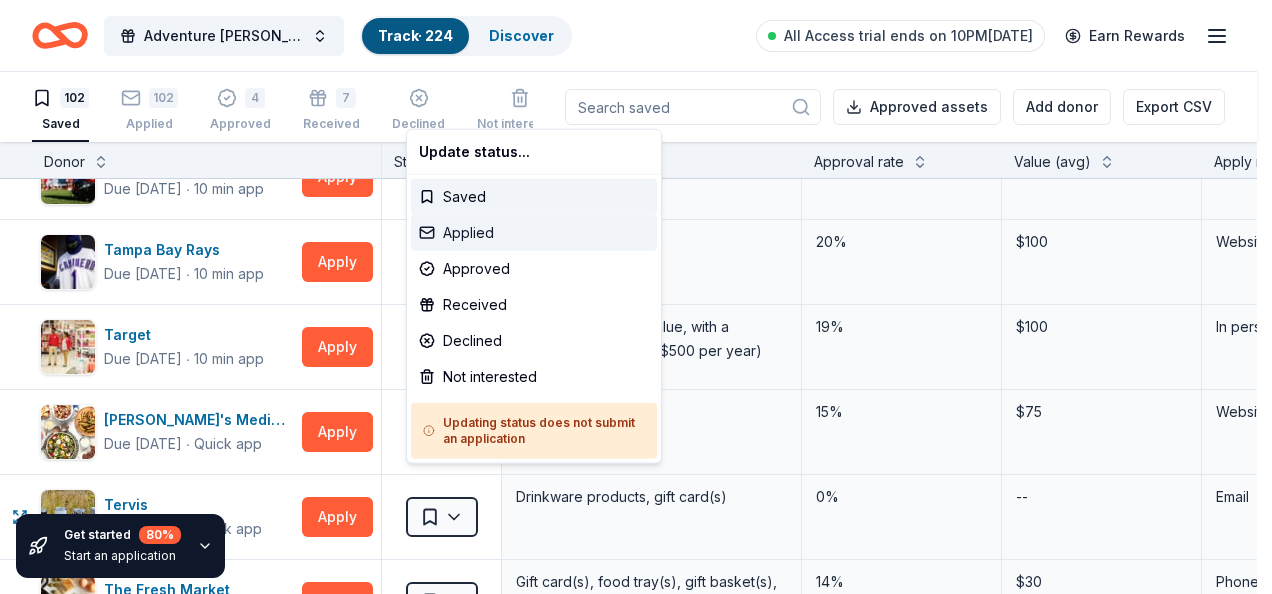 click on "Applied" at bounding box center (534, 233) 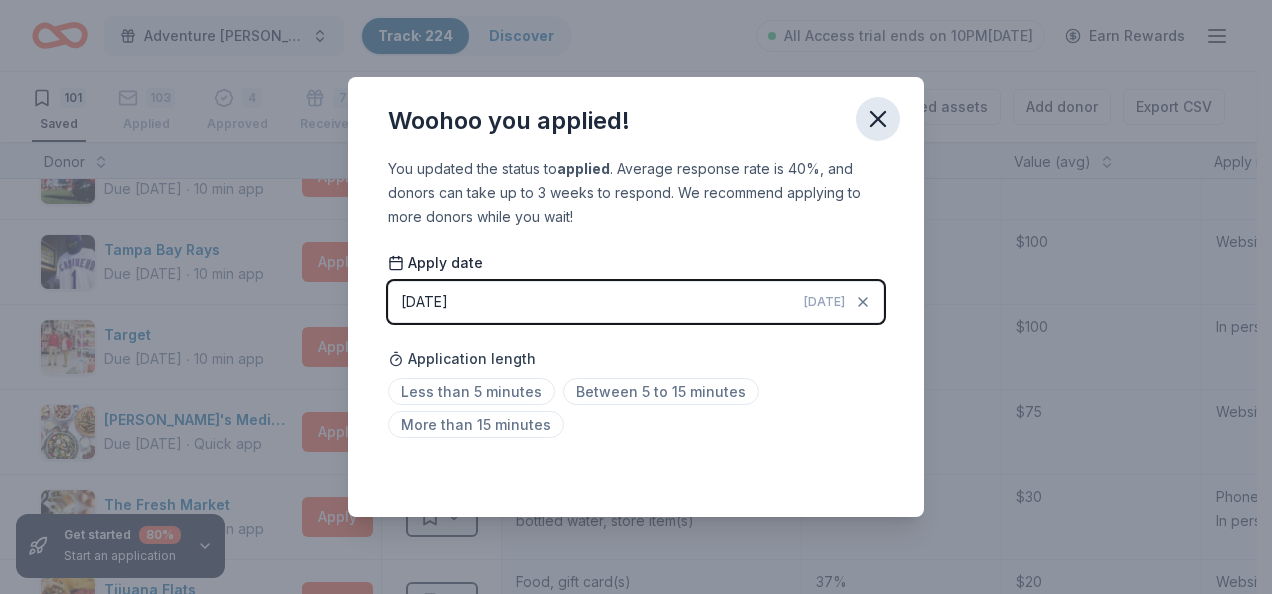 click 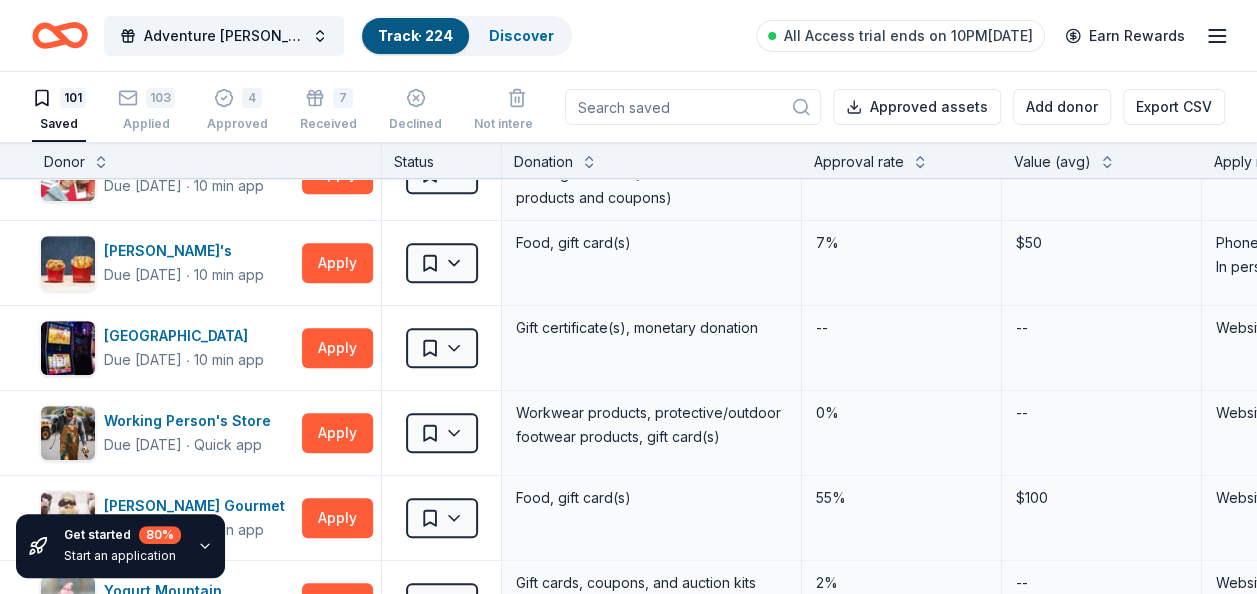 scroll, scrollTop: 8174, scrollLeft: 0, axis: vertical 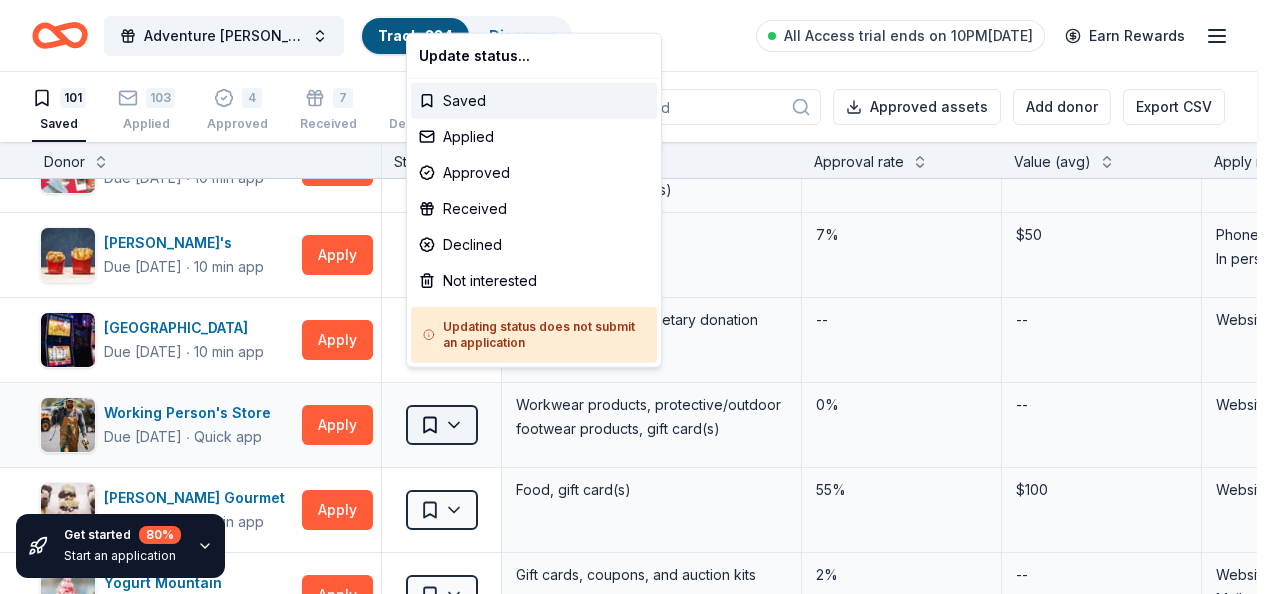 click on "Adventure [PERSON_NAME] Off Against [MEDICAL_DATA]-Fairways for Fighters Track  · 224 Discover All Access trial ends on 10PM[DATE] Earn Rewards 101 Saved 103 Applied 4 Approved 7 Received Declined Not interested  Approved assets Add donor Export CSV Get started 80 % Start an application Donor Status Donation Approval rate Value (avg) Apply method Assignee Notes [US_STATE] Airlines Due [DATE] ∙ 10 min app Apply Saved Donation depends on request 5% $2,500 Website Alessi Bakery Due [DATE] ∙ 10 min app Apply Saved Food, dessert, gift card(s) -- $20 Website [PERSON_NAME] Due [DATE] ∙ Quick app Apply Saved Handbags, jewelry, and accessory product(s), gift certificate(s) 1% $200 Website All Good Due [DATE] ∙ 10 min app Apply Saved [MEDICAL_DATA] product(s) 1% -- Website Bacardi Limited Due [DATE] ∙ 10 min app Apply Saved Alcohol, monetary donation, raffle/auction prize(s) 2% $260 Website Bahama Buck's Due [DATE] ∙ Quick app Apply Saved Frozen desserts, gift card(s), merchandise 19% $50" at bounding box center [636, 297] 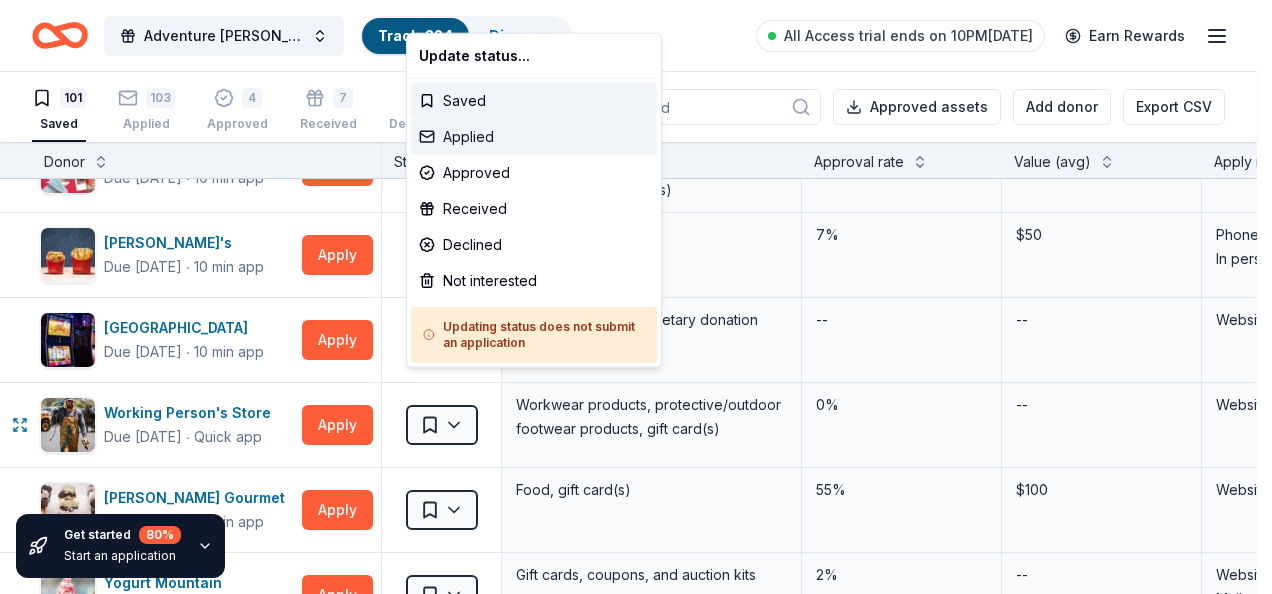 click on "Applied" at bounding box center [534, 137] 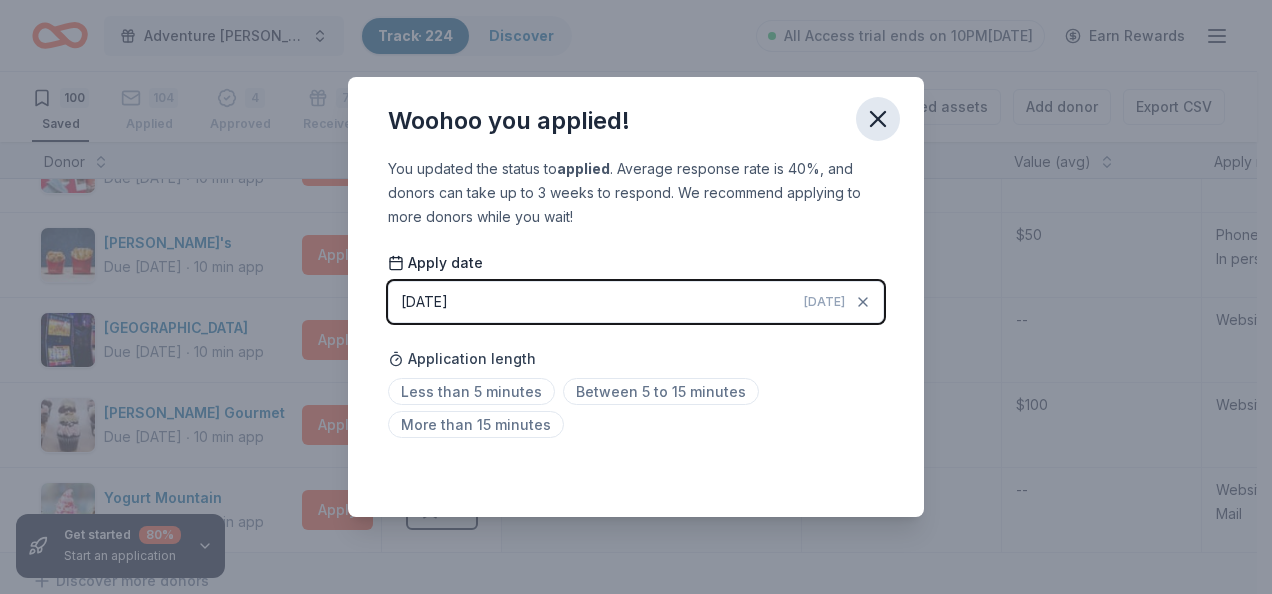 click 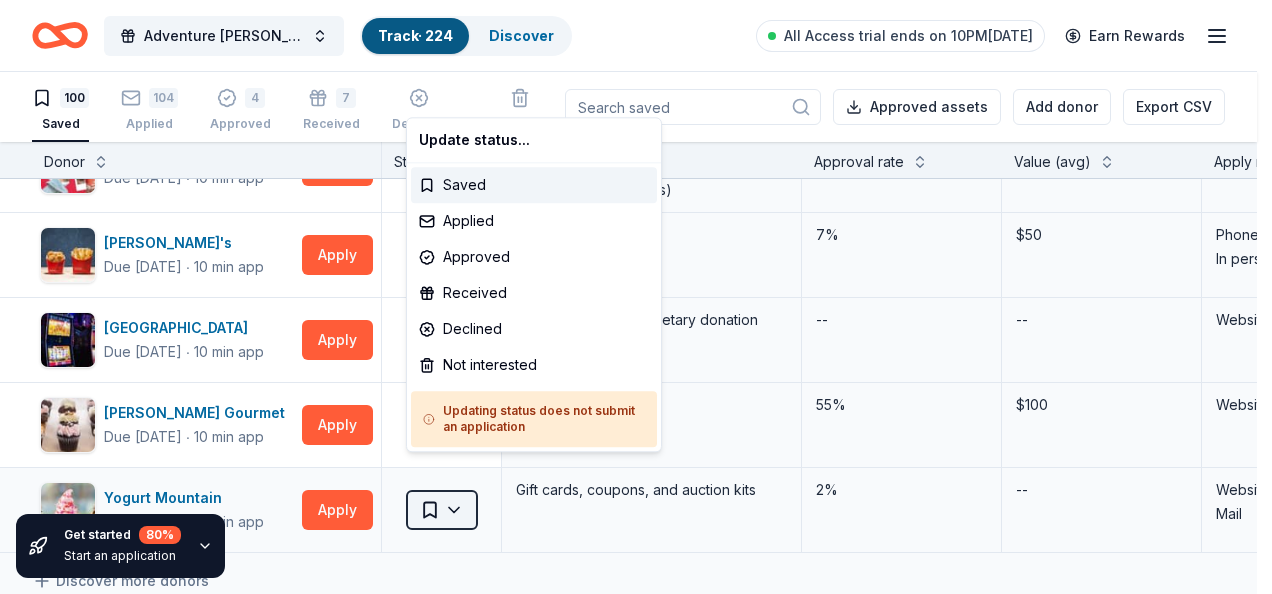 click on "Adventure [PERSON_NAME] Off Against [MEDICAL_DATA]-Fairways for Fighters Track  · 224 Discover All Access trial ends on 10PM[DATE] Earn Rewards 100 Saved 104 Applied 4 Approved 7 Received Declined Not interested  Approved assets Add donor Export CSV Get started 80 % Start an application Donor Status Donation Approval rate Value (avg) Apply method Assignee Notes [US_STATE] Airlines Due [DATE] ∙ 10 min app Apply Saved Donation depends on request 5% $2,500 Website Alessi Bakery Due [DATE] ∙ 10 min app Apply Saved Food, dessert, gift card(s) -- $20 Website [PERSON_NAME] Due [DATE] ∙ Quick app Apply Saved Handbags, jewelry, and accessory product(s), gift certificate(s) 1% $200 Website All Good Due [DATE] ∙ 10 min app Apply Saved [MEDICAL_DATA] product(s) 1% -- Website Bacardi Limited Due [DATE] ∙ 10 min app Apply Saved Alcohol, monetary donation, raffle/auction prize(s) 2% $260 Website Bahama Buck's Due [DATE] ∙ Quick app Apply Saved Frozen desserts, gift card(s), merchandise 19% $50" at bounding box center (636, 297) 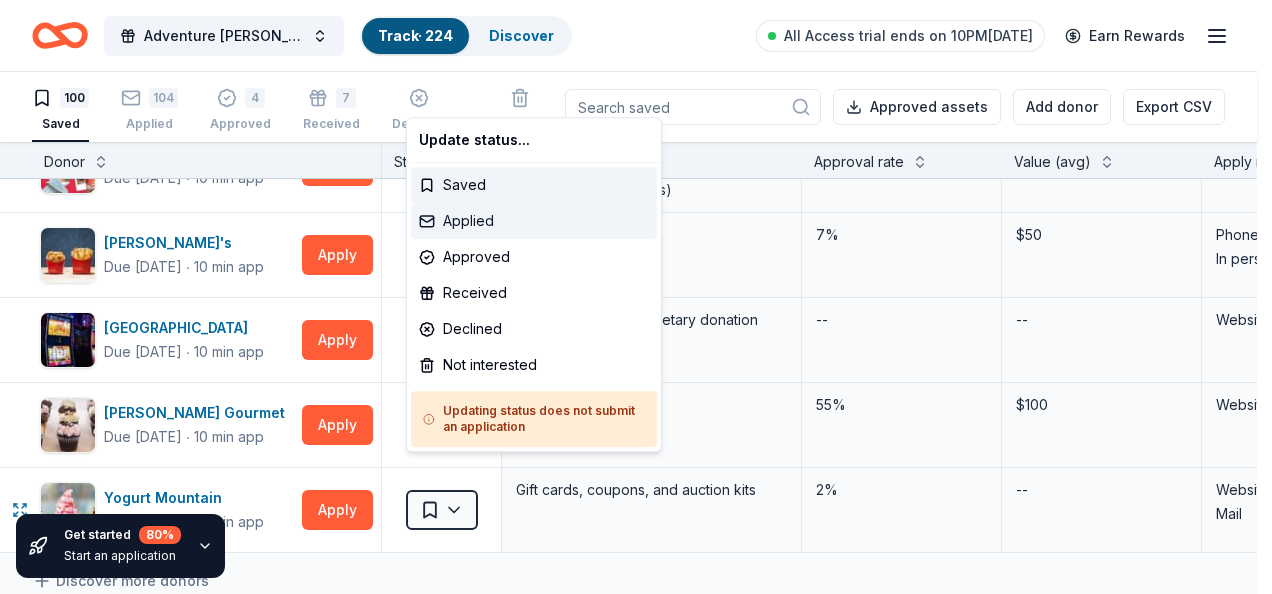 click on "Applied" at bounding box center (534, 221) 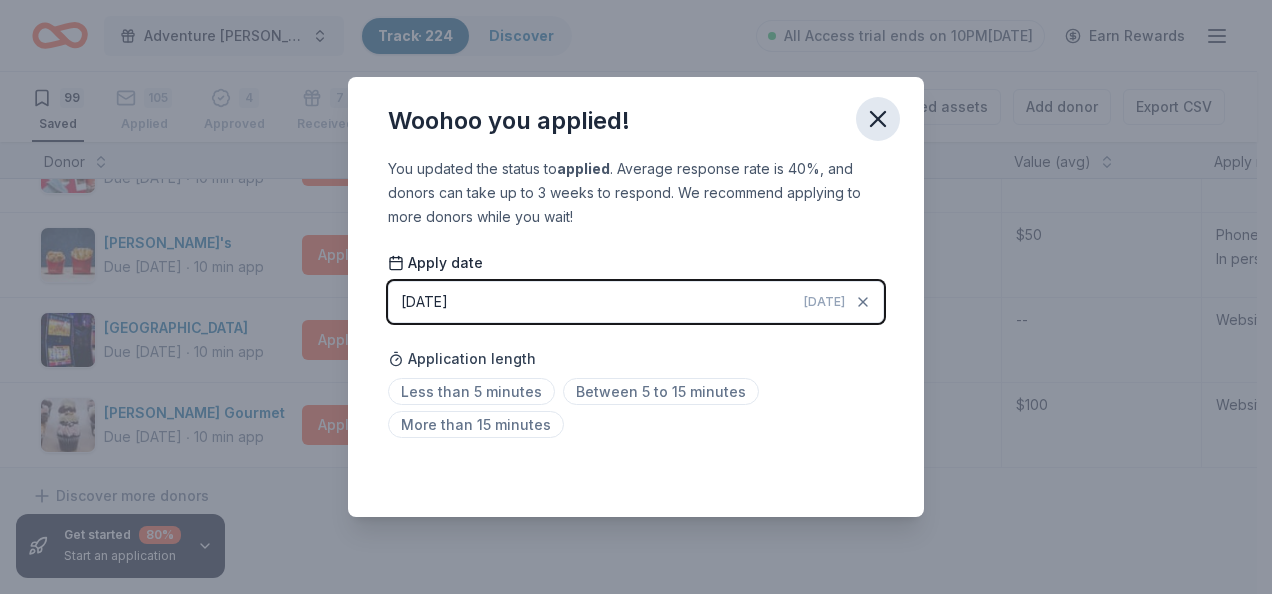 click 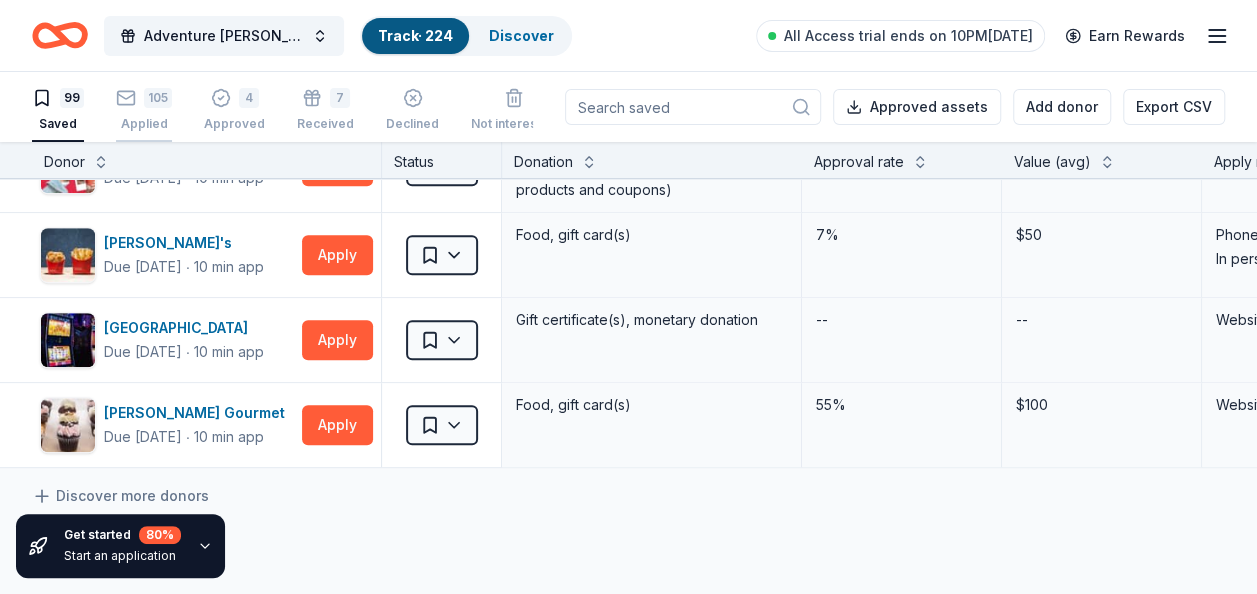 click on "105 Applied" at bounding box center [144, 99] 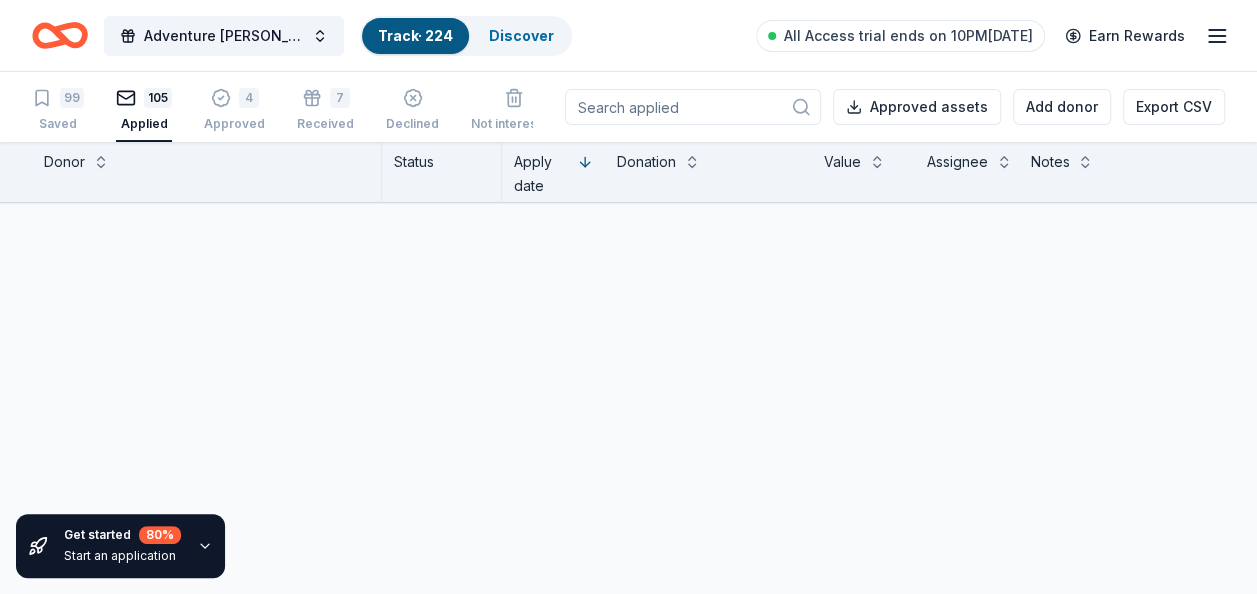 scroll, scrollTop: 8658, scrollLeft: 0, axis: vertical 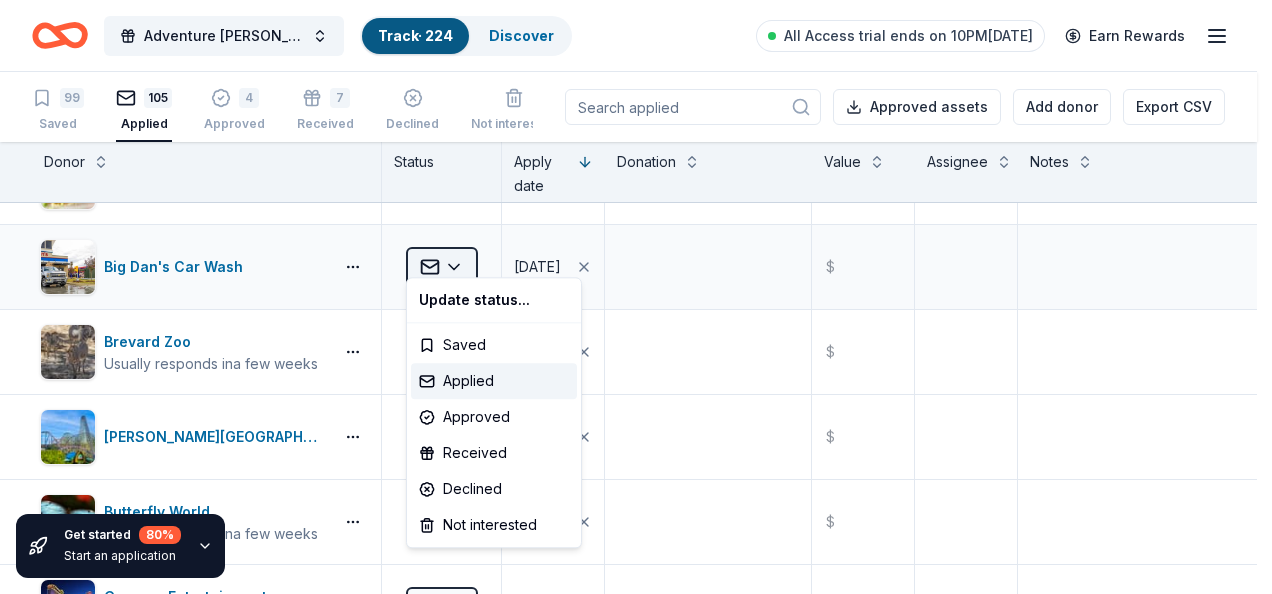 click on "Adventure [PERSON_NAME] Off Against [MEDICAL_DATA]-Fairways for Fighters Track  · 224 Discover All Access trial ends on 10PM[DATE] Earn Rewards 99 Saved 105 Applied 4 Approved 7 Received Declined Not interested  Approved assets Add donor Export CSV Get started 80 % Start an application Donor Status Apply date Donation Value Assignee Notes Baby Tula Usually responds in  over a month Applied [DATE] $ BlueBird Baby Usually responds in  over a month Applied [DATE] $ Bubble & Bee Usually responds in  over a month Applied [DATE] $ [PERSON_NAME]'s Daughter Usually responds in  over a month Applied [DATE] $ Columbia Restaurant Applied [DATE] $ Dauphines of [US_STATE] Usually responds in  over a month Applied [DATE] $ [PERSON_NAME] Usually responds in  over a month Applied [DATE] $ Goodyear Blimp Usually responds in  over a month Applied [DATE] $ Harlem Globetrotters Usually responds in  a few weeks Applied [DATE] $ [PERSON_NAME] Usually responds in  a few weeks Applied [DATE] $ over a month $" at bounding box center [636, 297] 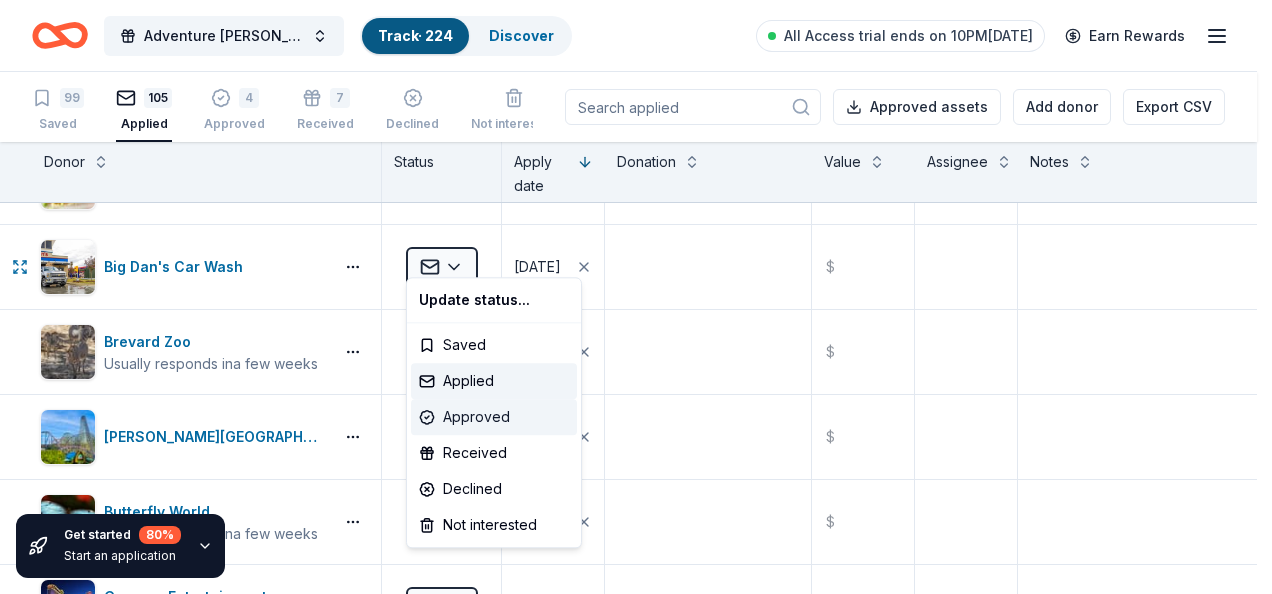 click on "Approved" at bounding box center (494, 417) 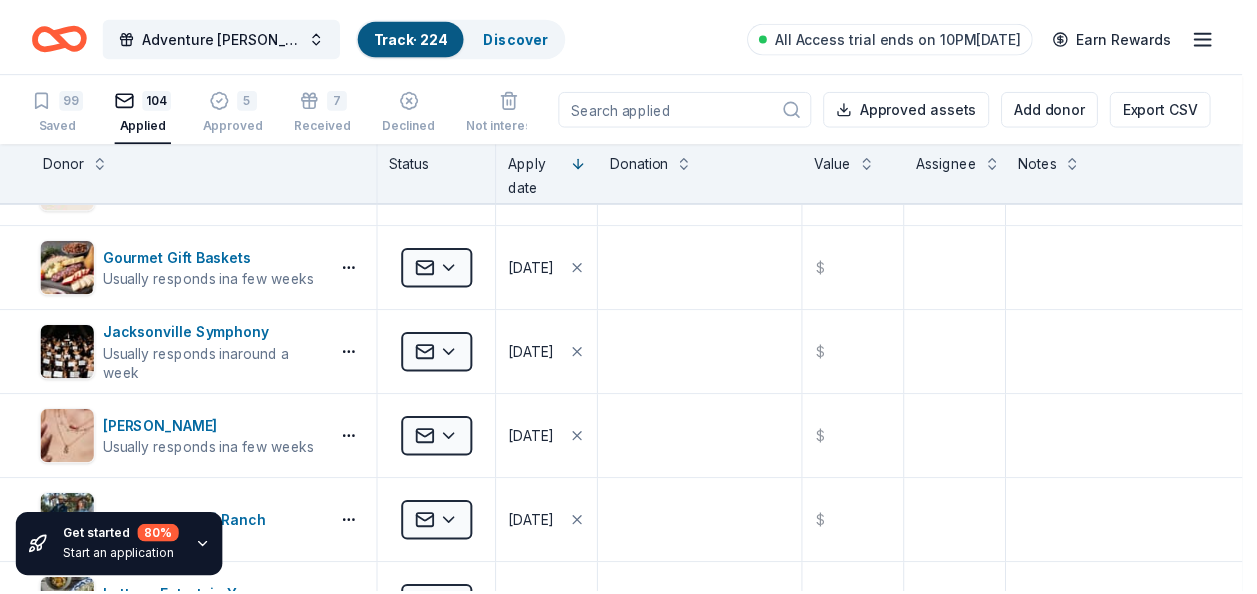 scroll, scrollTop: 2785, scrollLeft: 0, axis: vertical 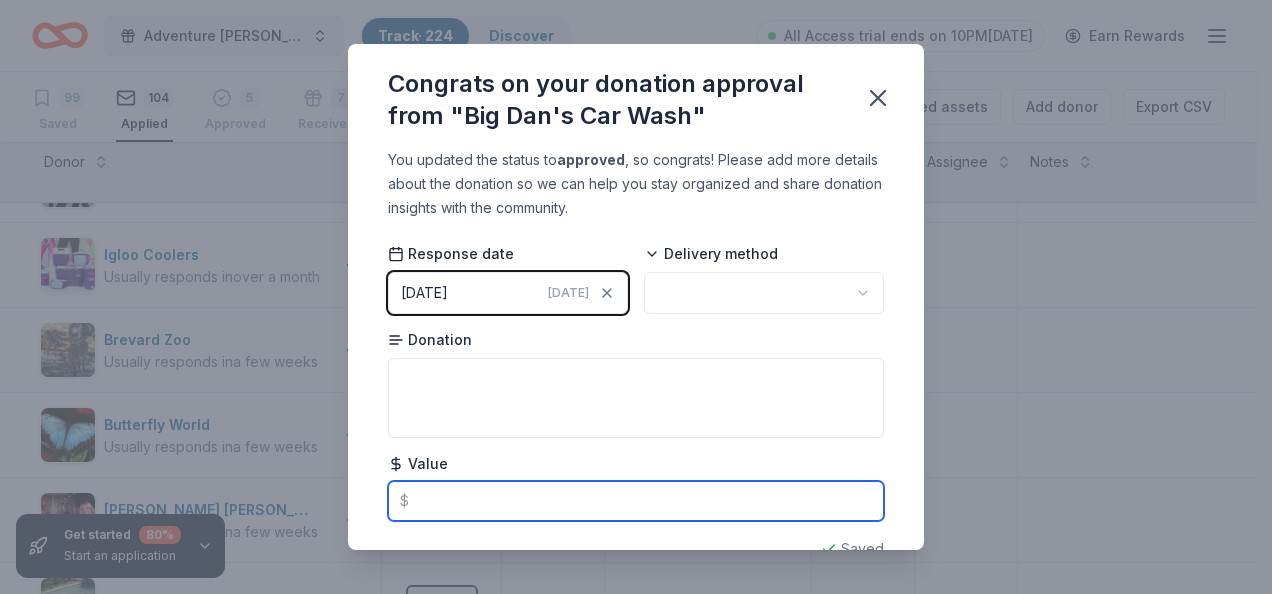 click at bounding box center (636, 501) 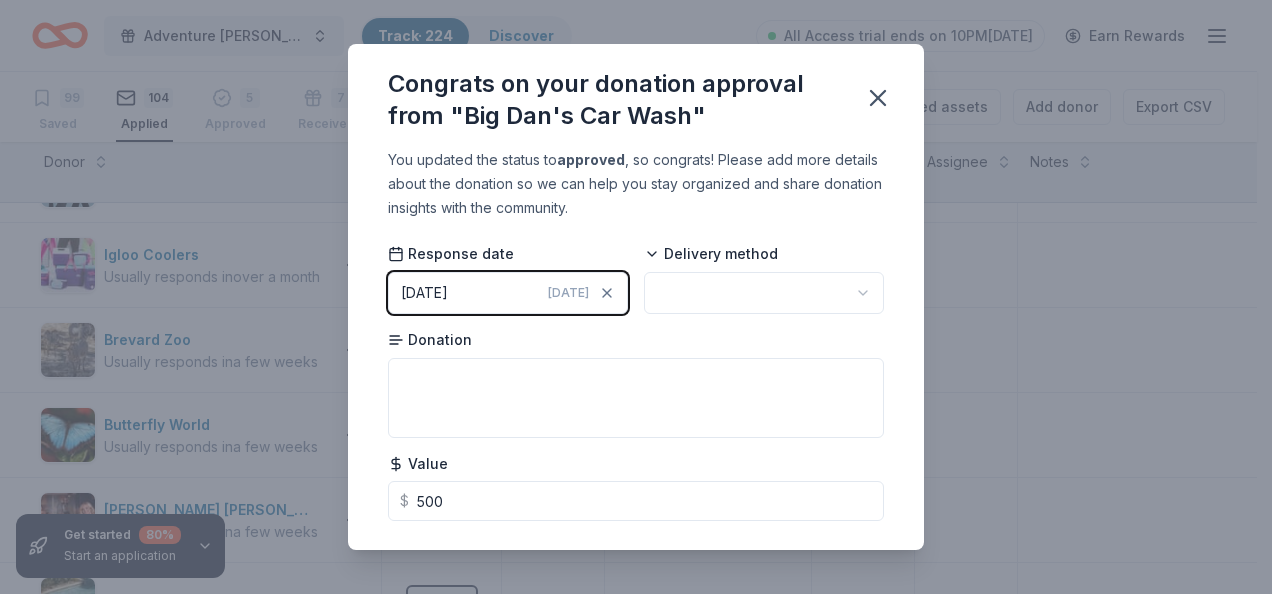 type on "500.00" 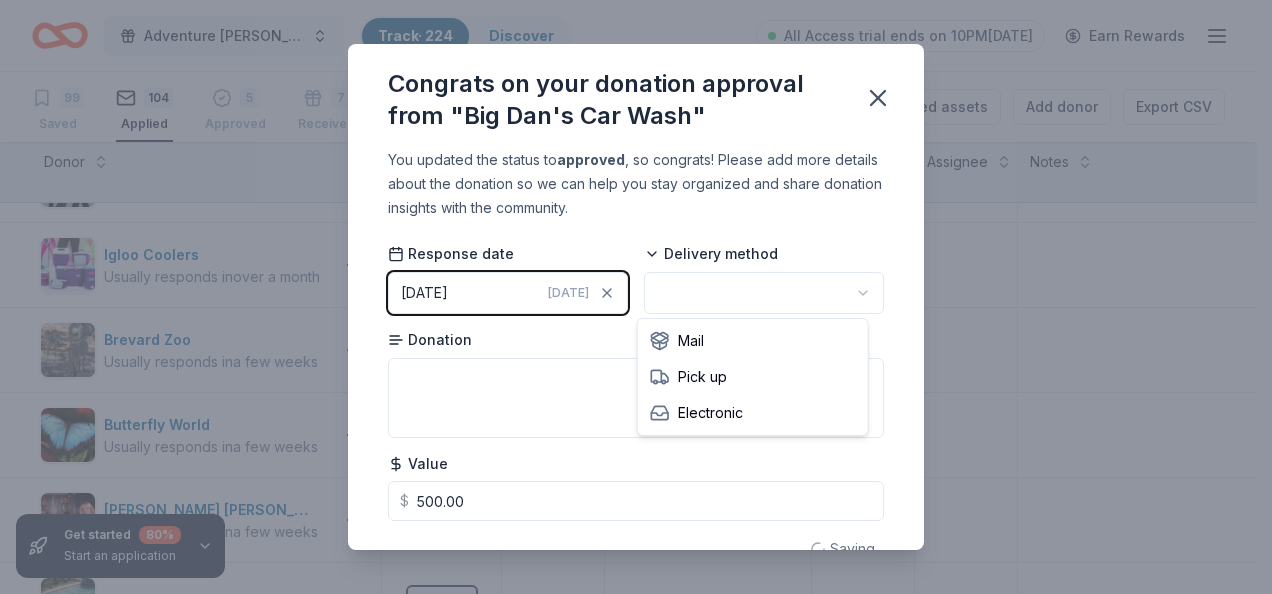 click on "Adventure [PERSON_NAME] Off Against [MEDICAL_DATA]-Fairways for Fighters Track  · 224 Discover All Access trial ends on 10PM[DATE] Earn Rewards 99 Saved 104 Applied 5 Approved 7 Received Declined Not interested  Approved assets Add donor Export CSV Get started 80 % Start an application Donor Status Apply date Donation Value Assignee Notes Columbia Restaurant Applied [DATE] $ BlueBird Baby Usually responds in  over a month Applied [DATE] $ Bubble & Bee Usually responds in  over a month Applied [DATE] $ [PERSON_NAME] Usually responds in  a few weeks Applied [DATE] $ Sprinkles Usually responds in  around a week Applied [DATE] $ Yogurt Mountain Applied [DATE] $ [PERSON_NAME]'s Daughter Usually responds in  over a month Applied [DATE] $ Dauphines of [US_STATE] Usually responds in  over a month Applied [DATE] $ Harlem Globetrotters Usually responds in  a few weeks Applied [DATE] $ Nalgene Usually responds in  over a month Applied [DATE] $ Working Person's Store Usually responds in  Applied $ $" at bounding box center (636, 297) 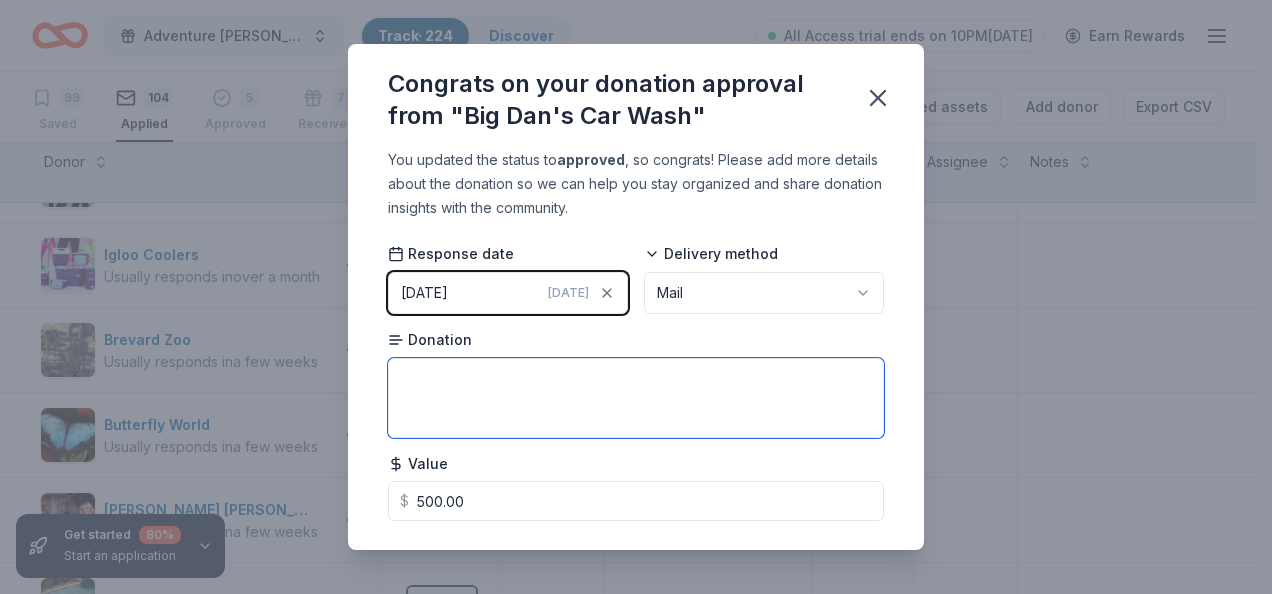 click at bounding box center [636, 398] 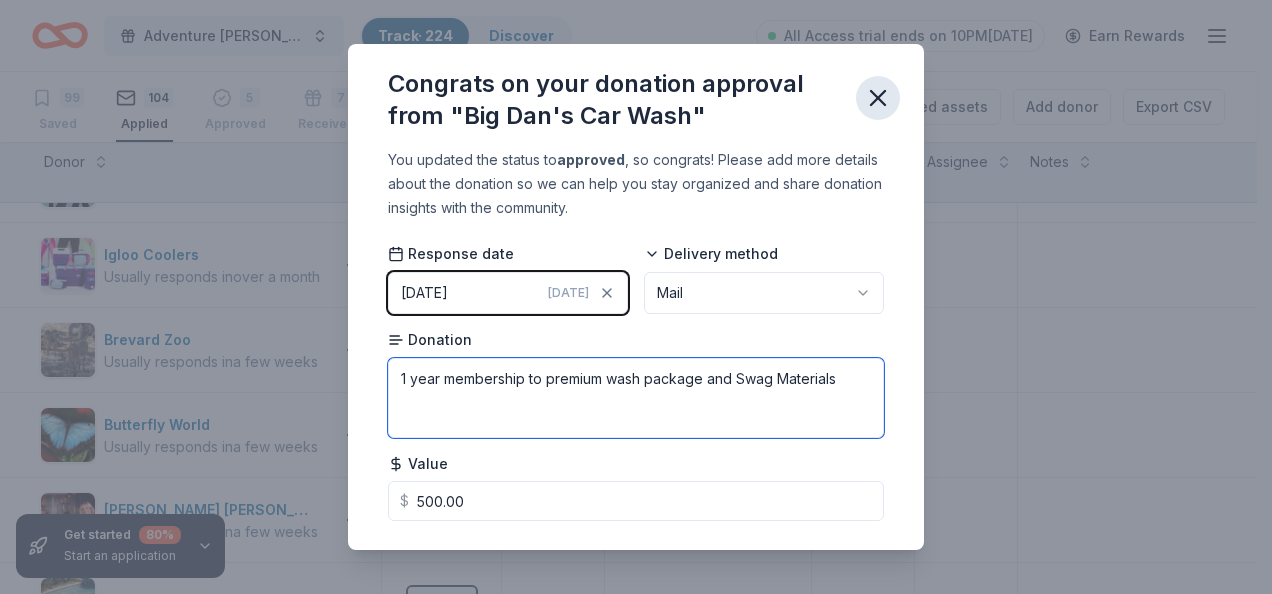 type on "1 year membership to premium wash package and Swag Materials" 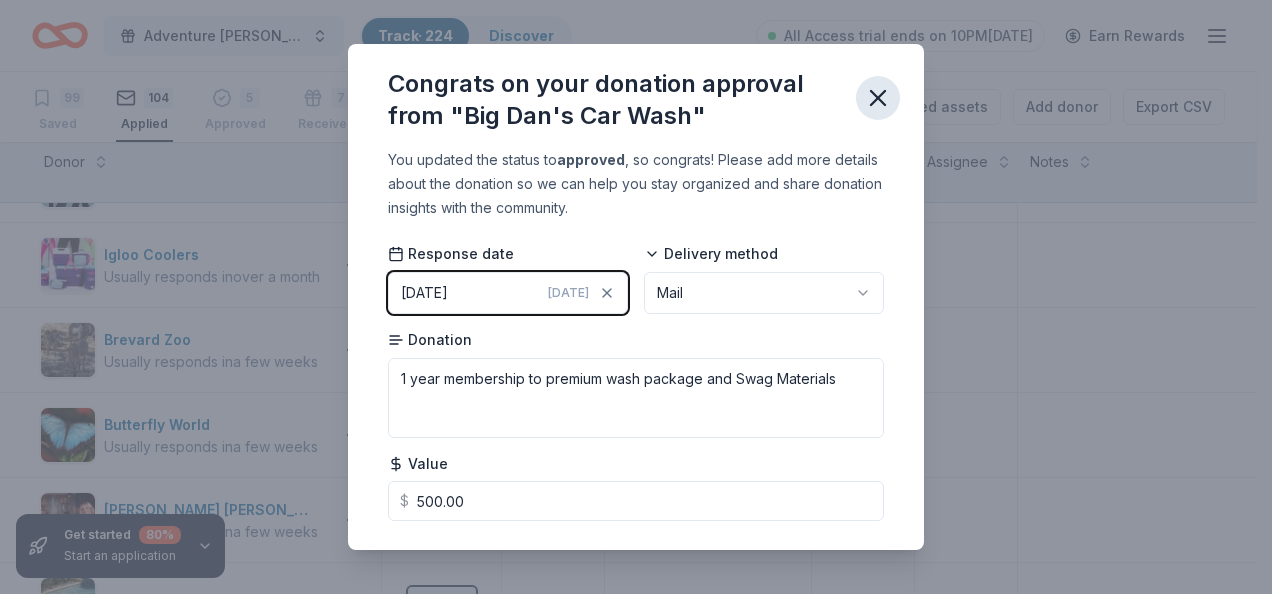 click 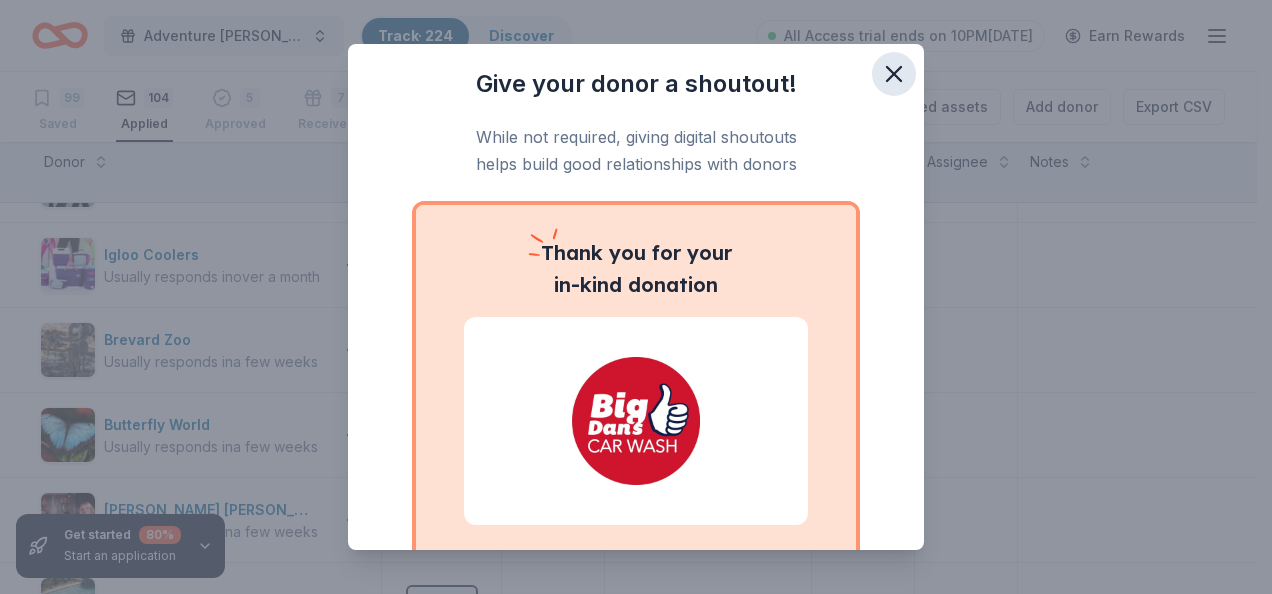 click 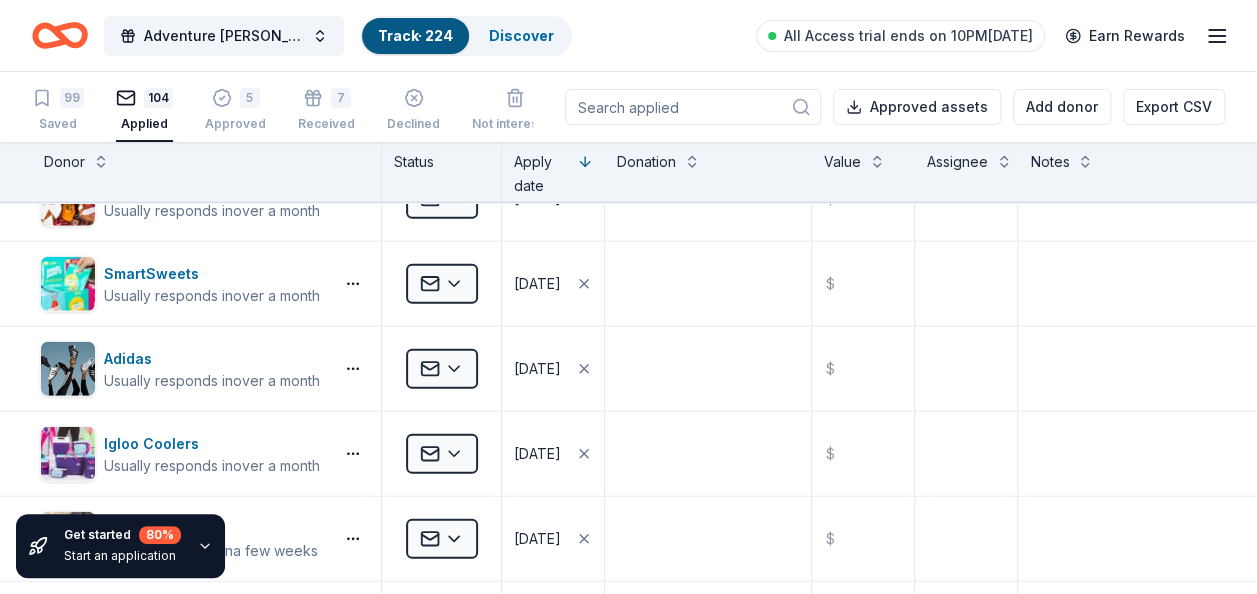 scroll, scrollTop: 2585, scrollLeft: 0, axis: vertical 